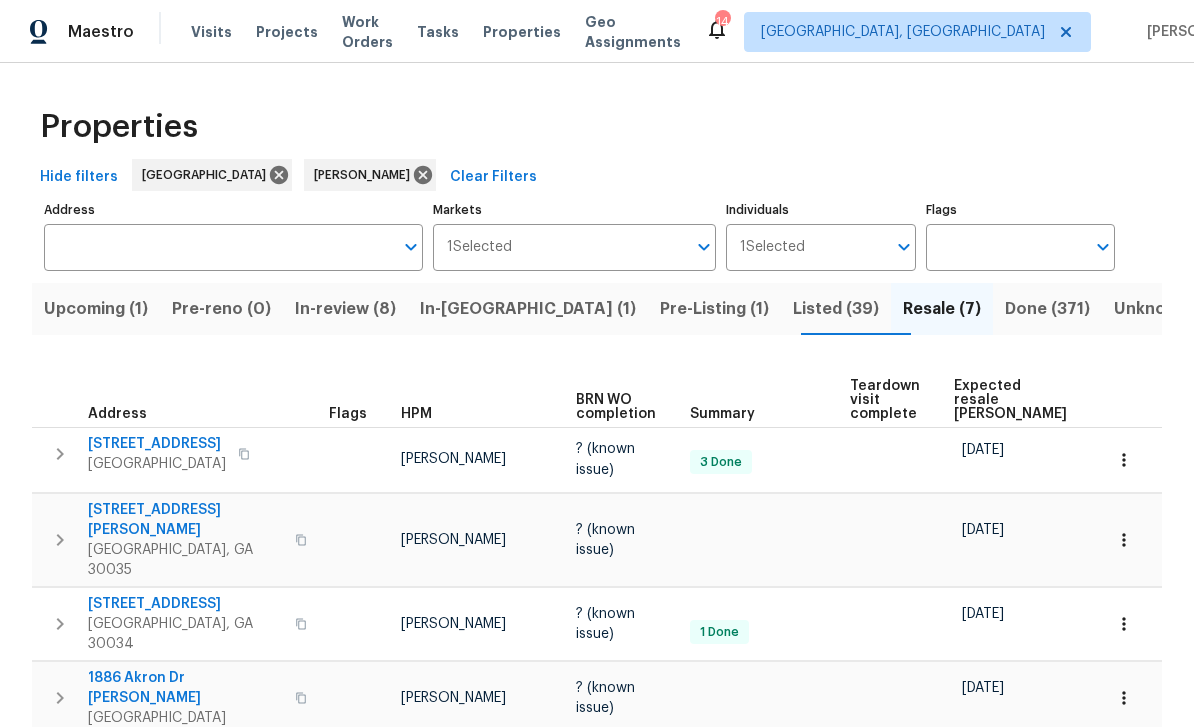 scroll, scrollTop: 71, scrollLeft: 0, axis: vertical 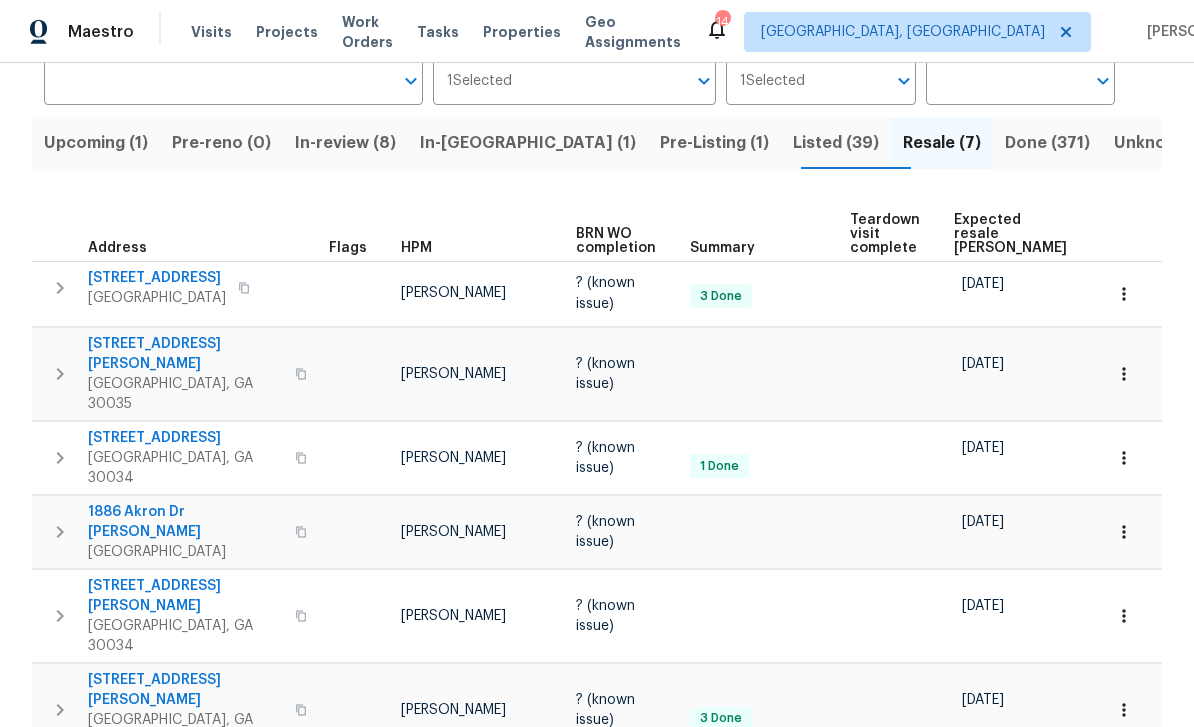 click on "In-review (8)" at bounding box center [345, 143] 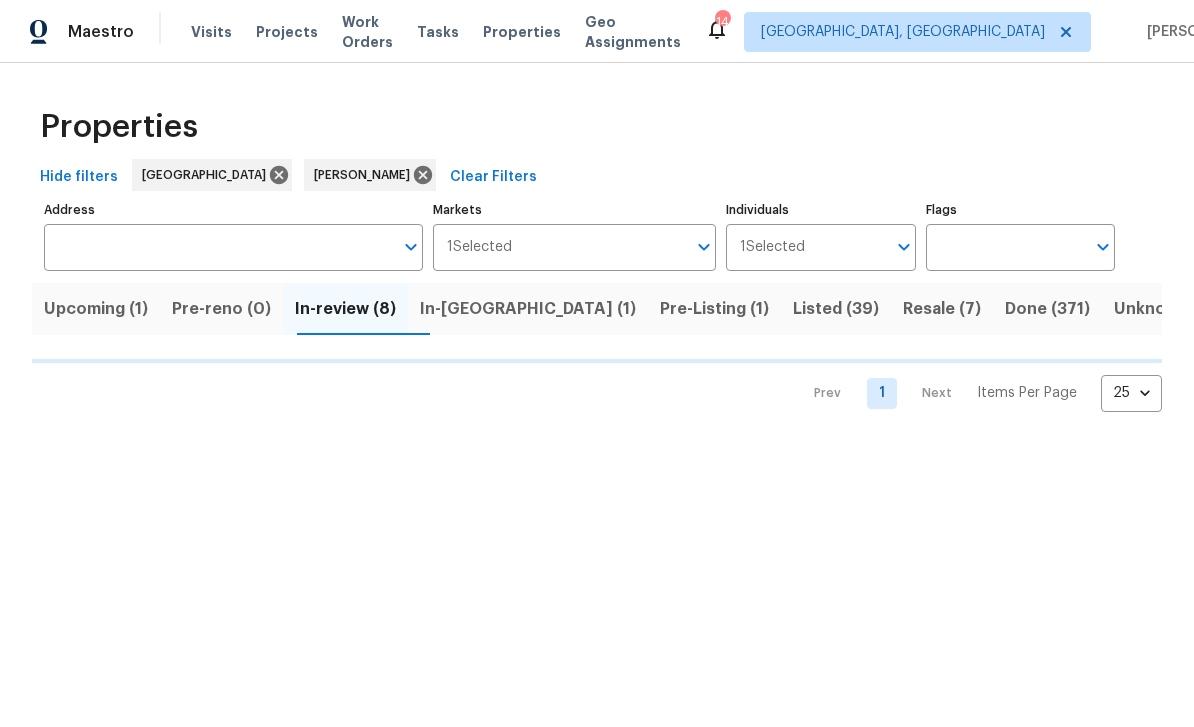 scroll, scrollTop: 0, scrollLeft: 0, axis: both 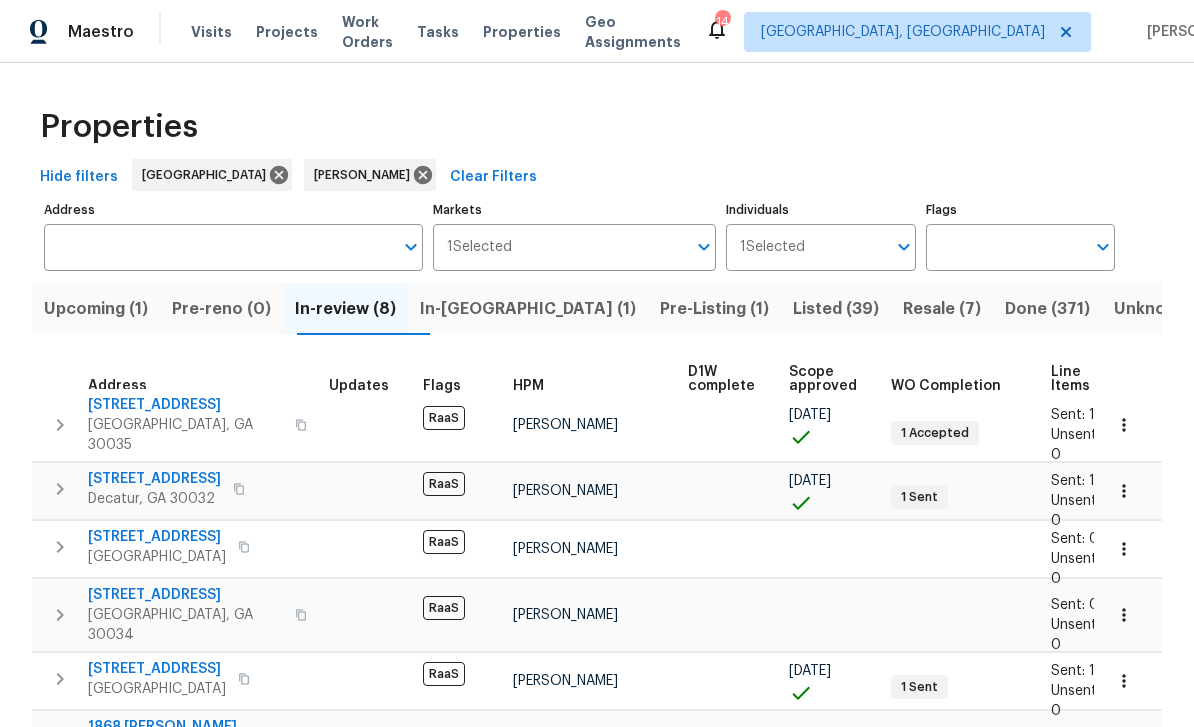 click on "2168 Polar Rock Pl SW" at bounding box center [157, 537] 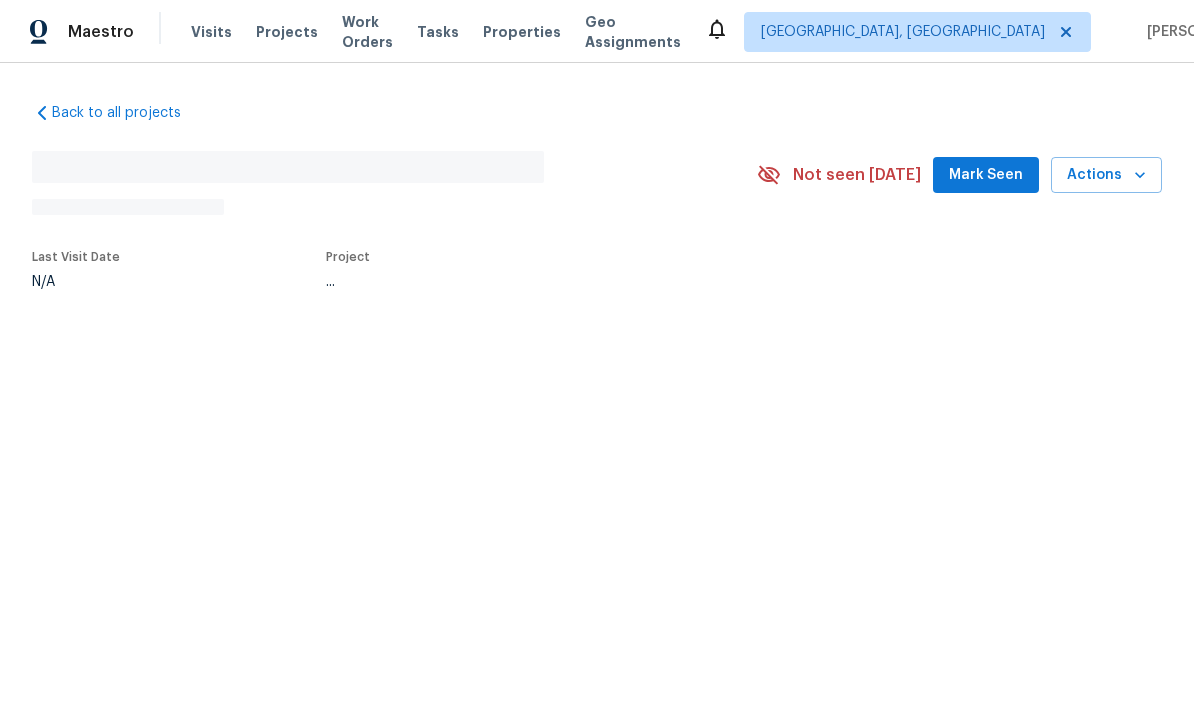 scroll, scrollTop: 0, scrollLeft: 0, axis: both 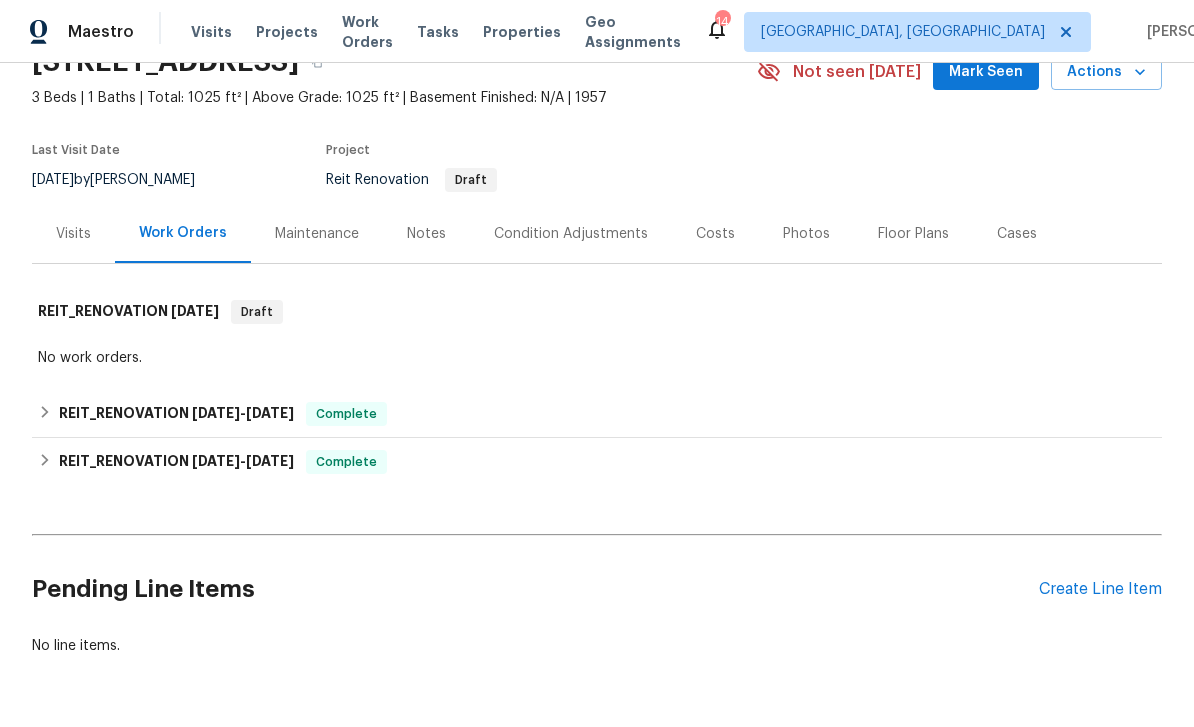 click on "Create Line Item" at bounding box center (1100, 589) 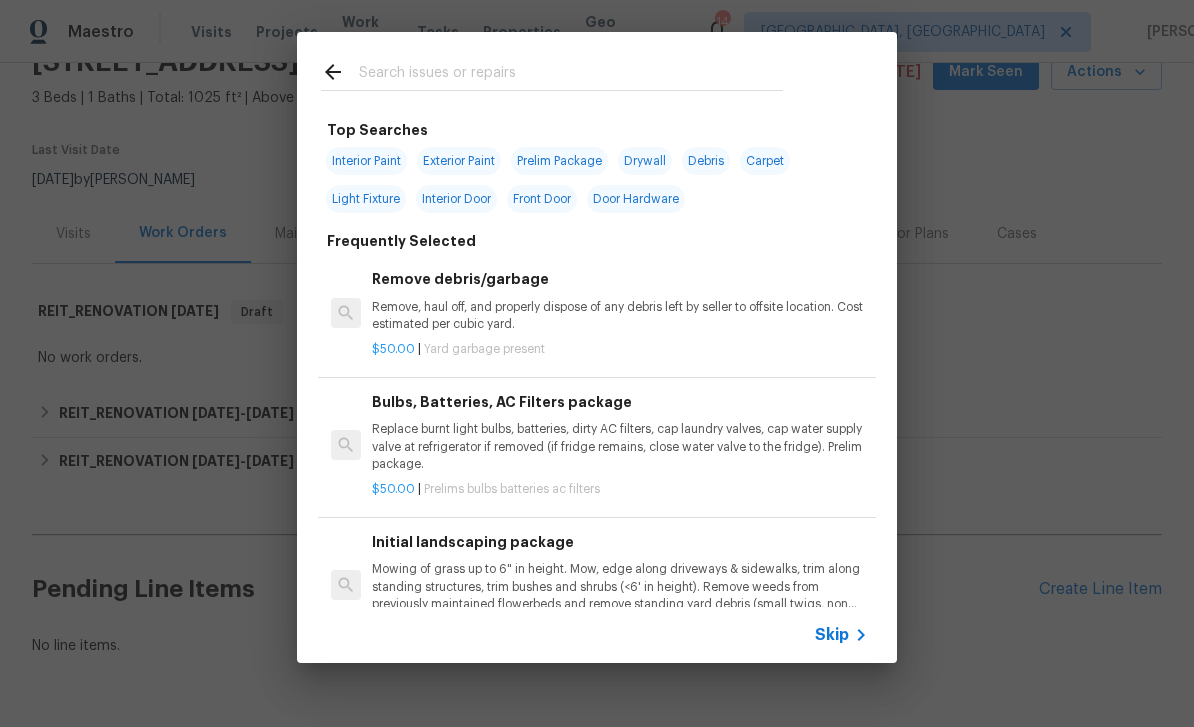 click at bounding box center [571, 75] 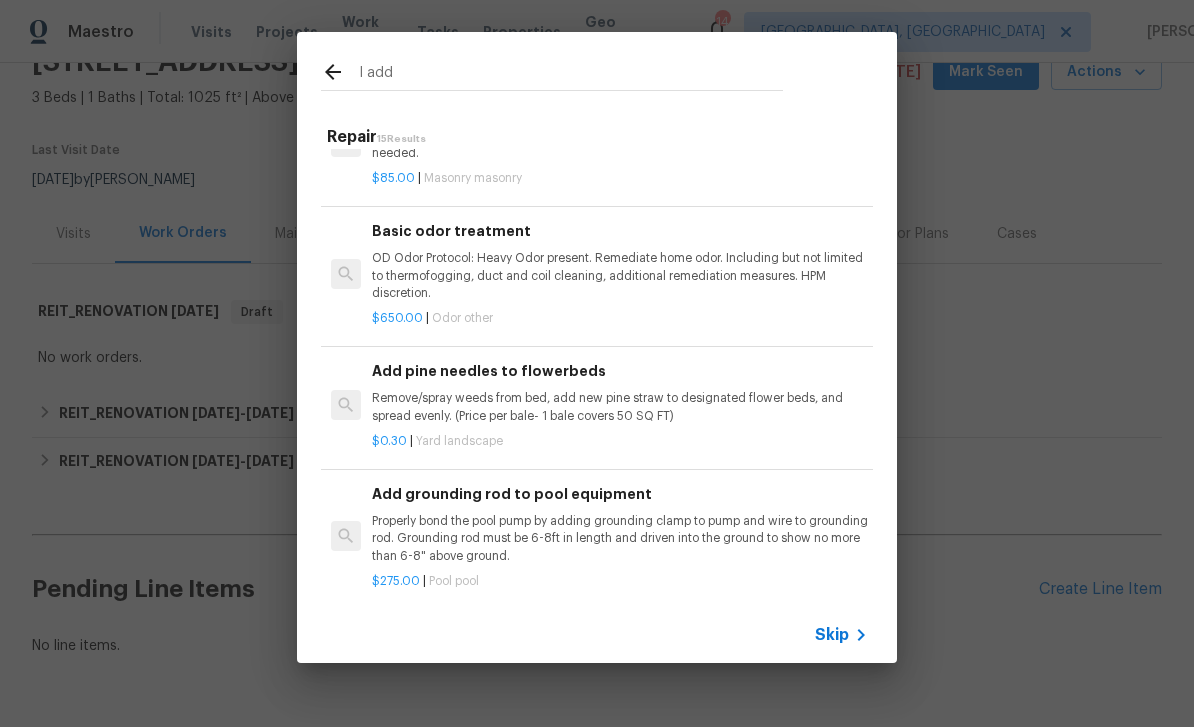 scroll, scrollTop: 419, scrollLeft: 0, axis: vertical 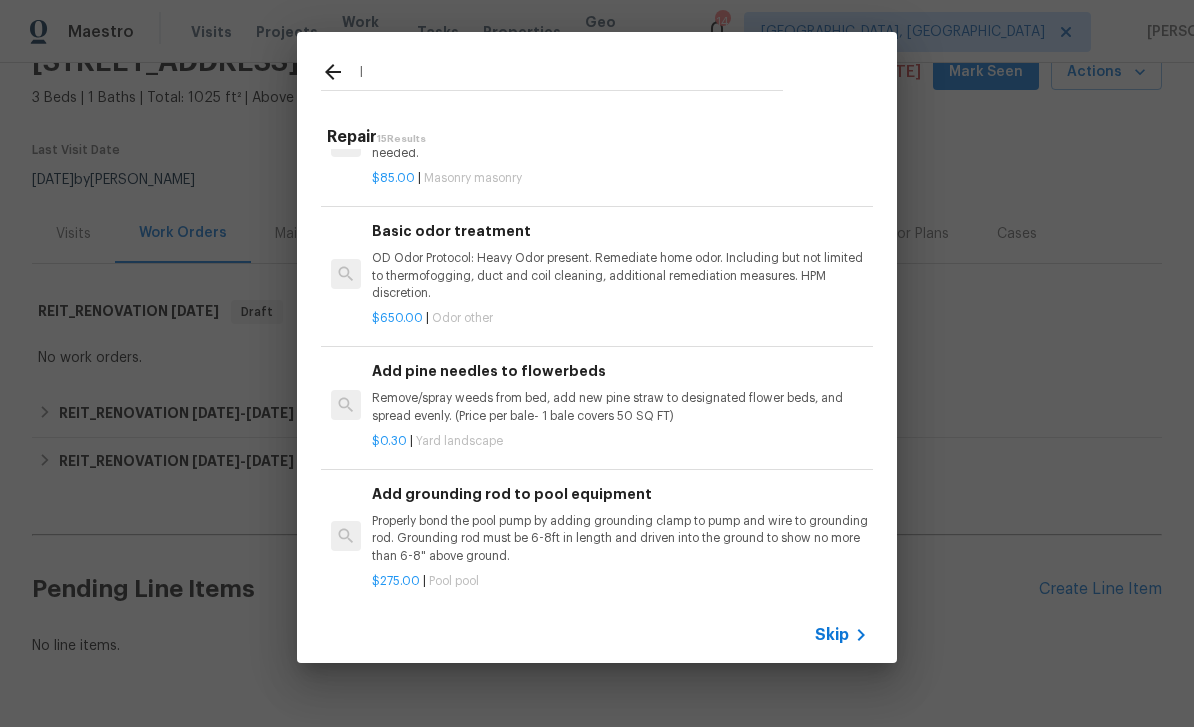 type on "I" 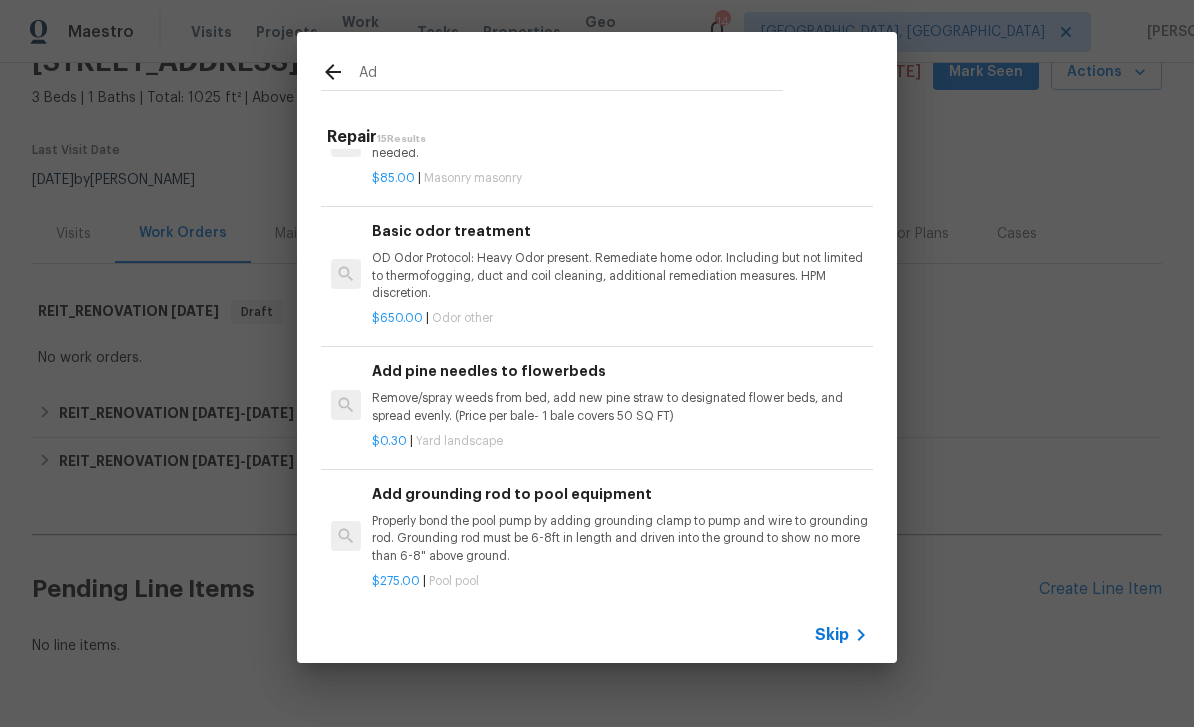 type on "Add" 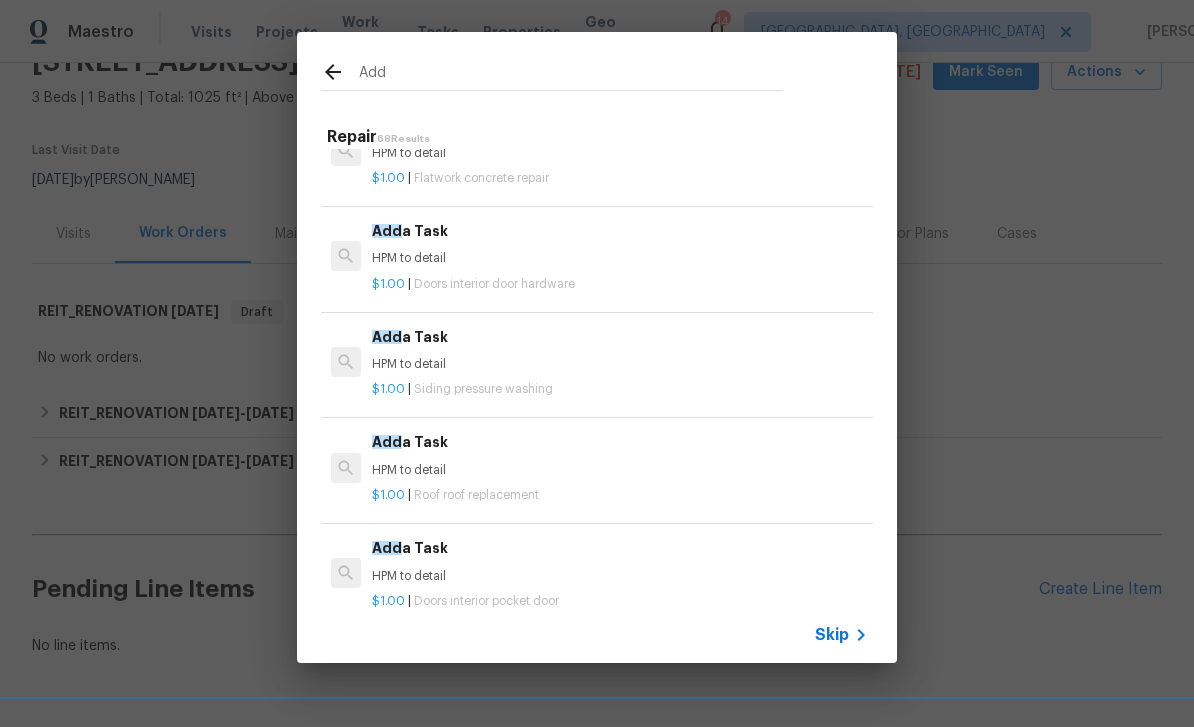 click on "$1.00   |   Doors interior door hardware" at bounding box center (620, 280) 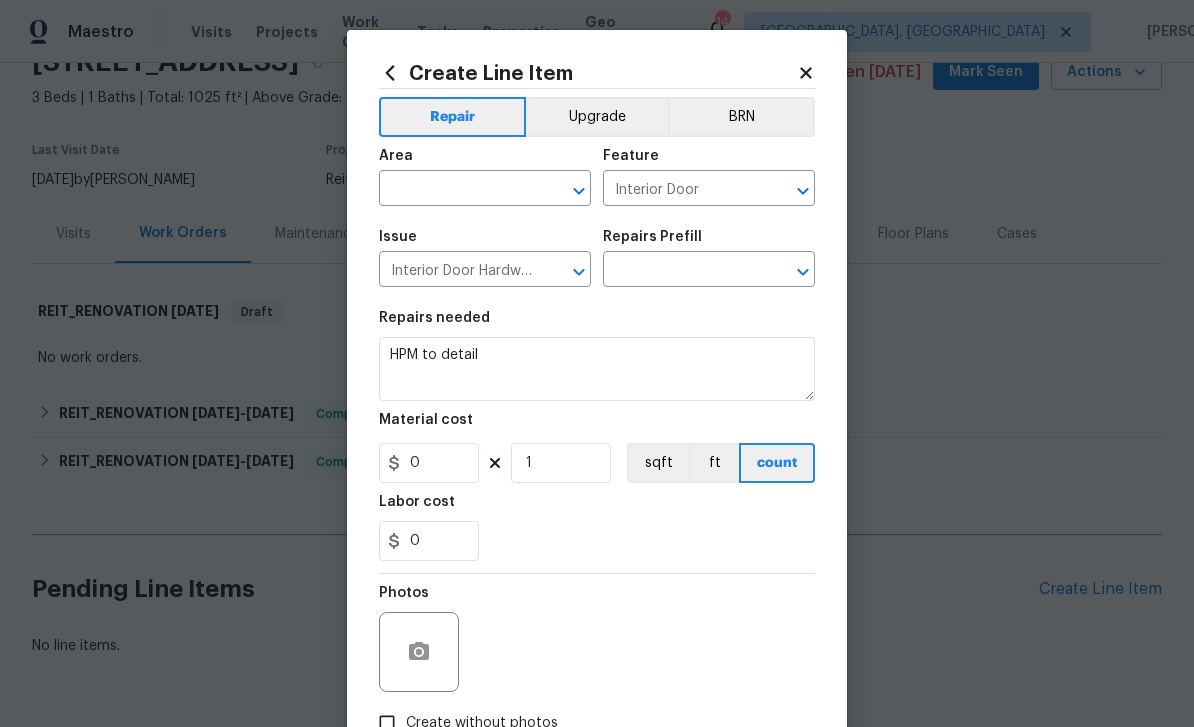 type on "Add a Task $1.00" 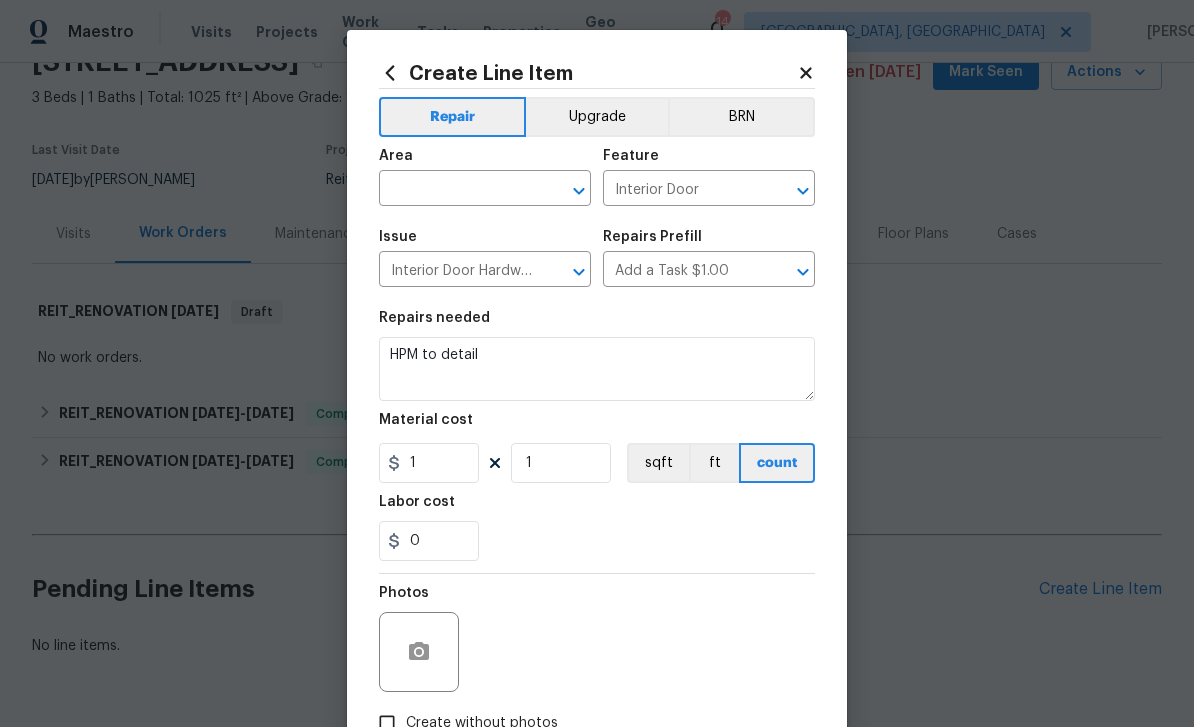 click at bounding box center [457, 190] 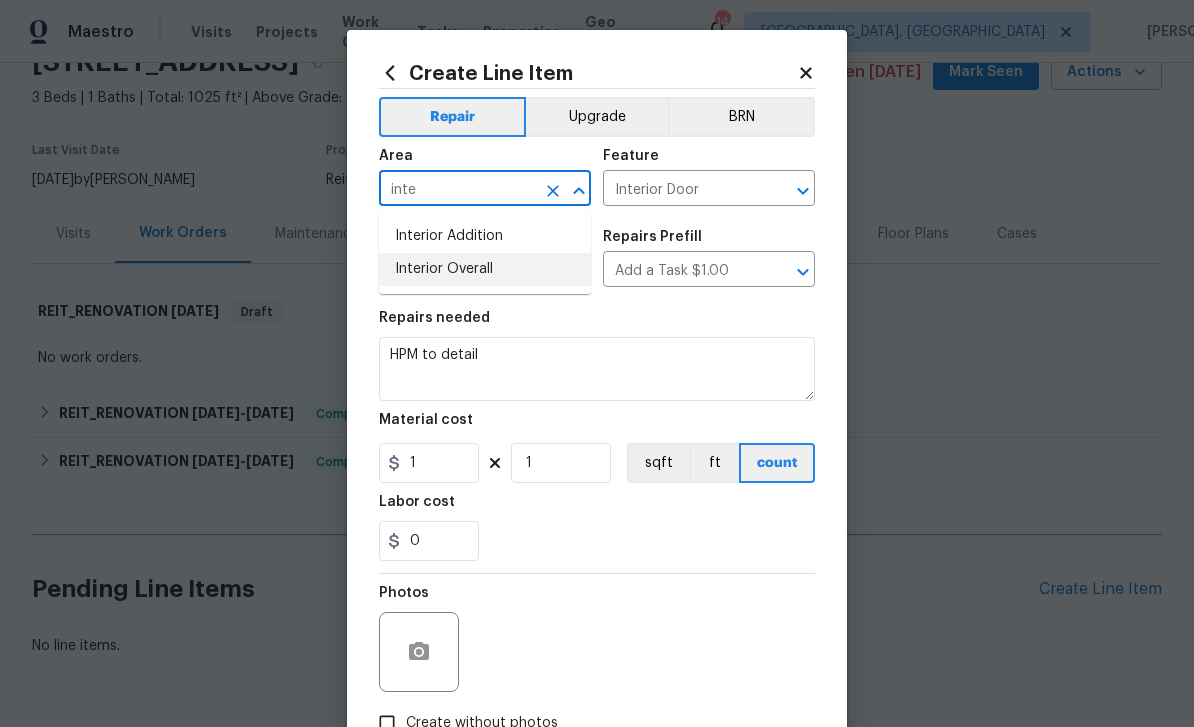 click on "Interior Overall" at bounding box center [485, 269] 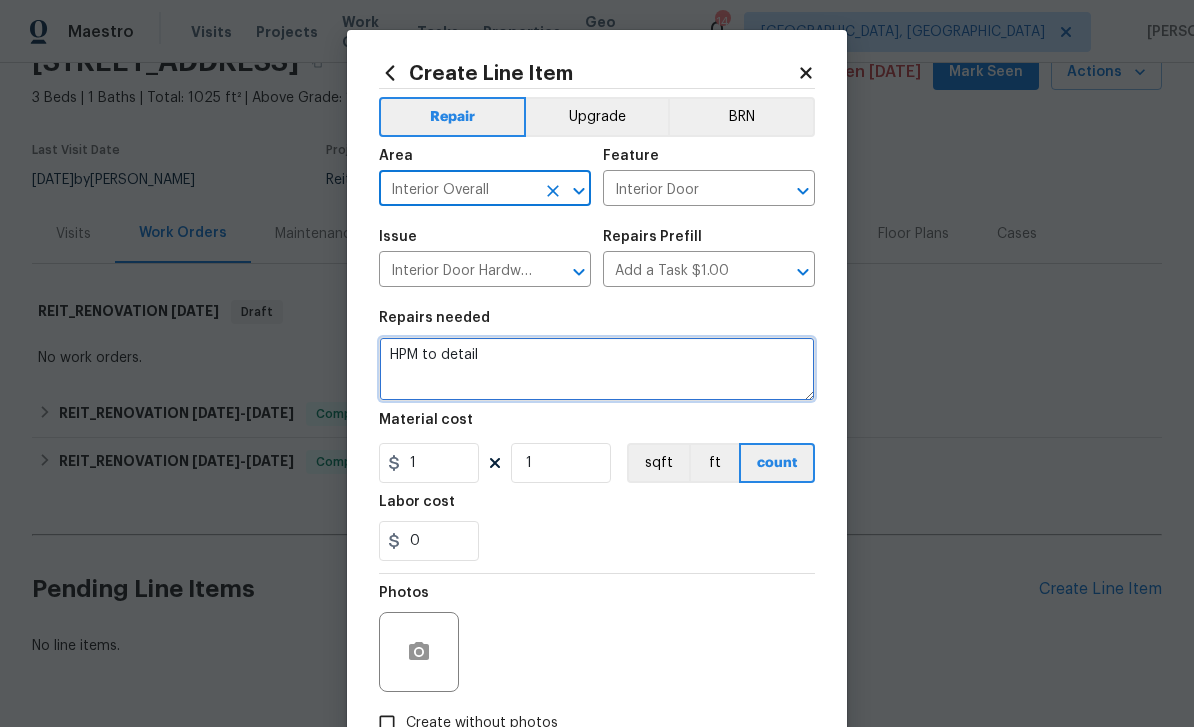 click on "HPM to detail" at bounding box center [597, 369] 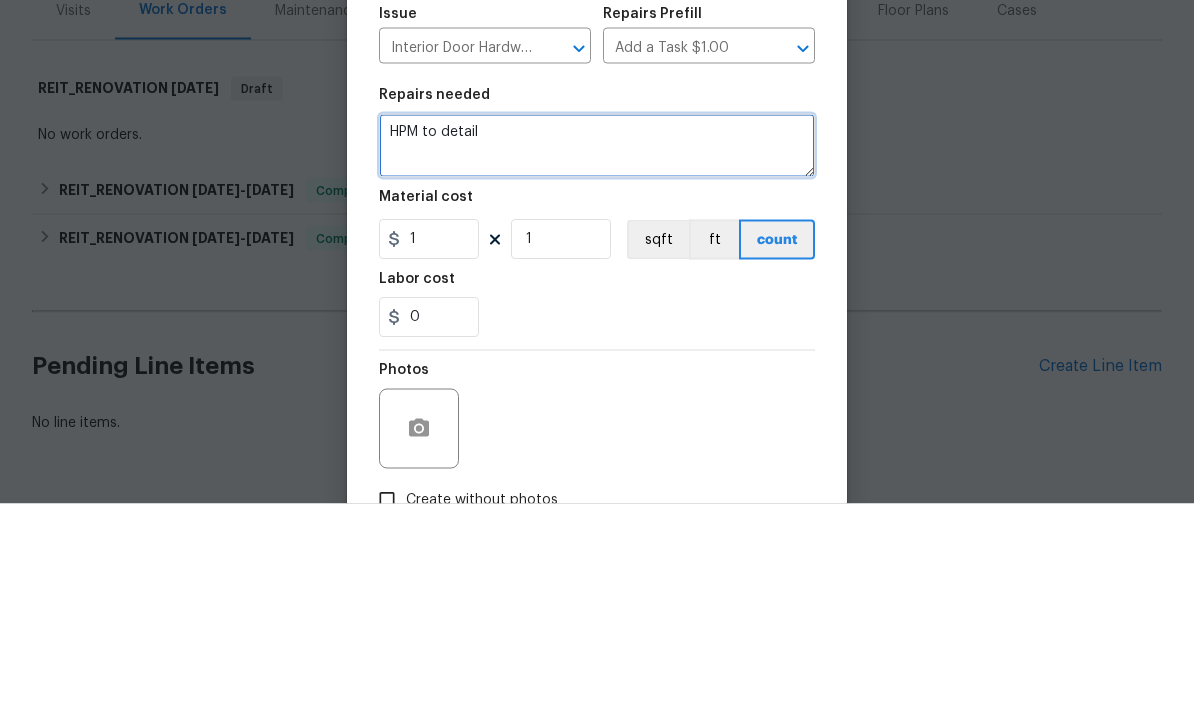 click on "HPM to detail" at bounding box center (597, 369) 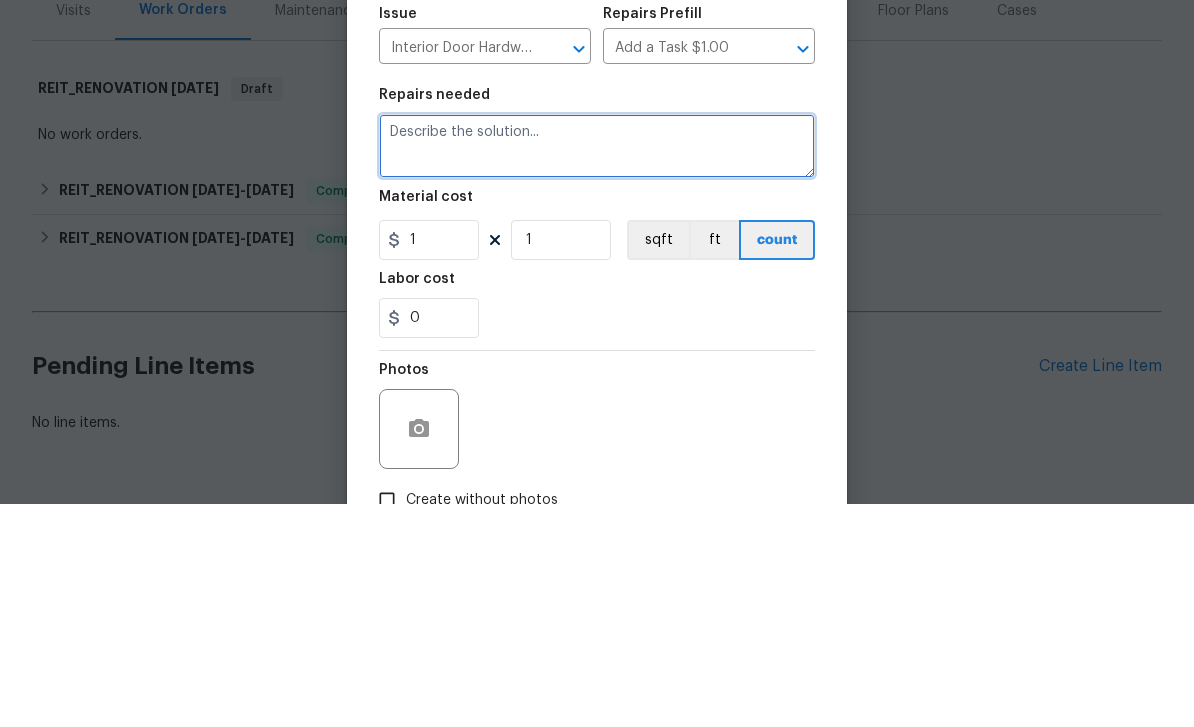 click at bounding box center (597, 369) 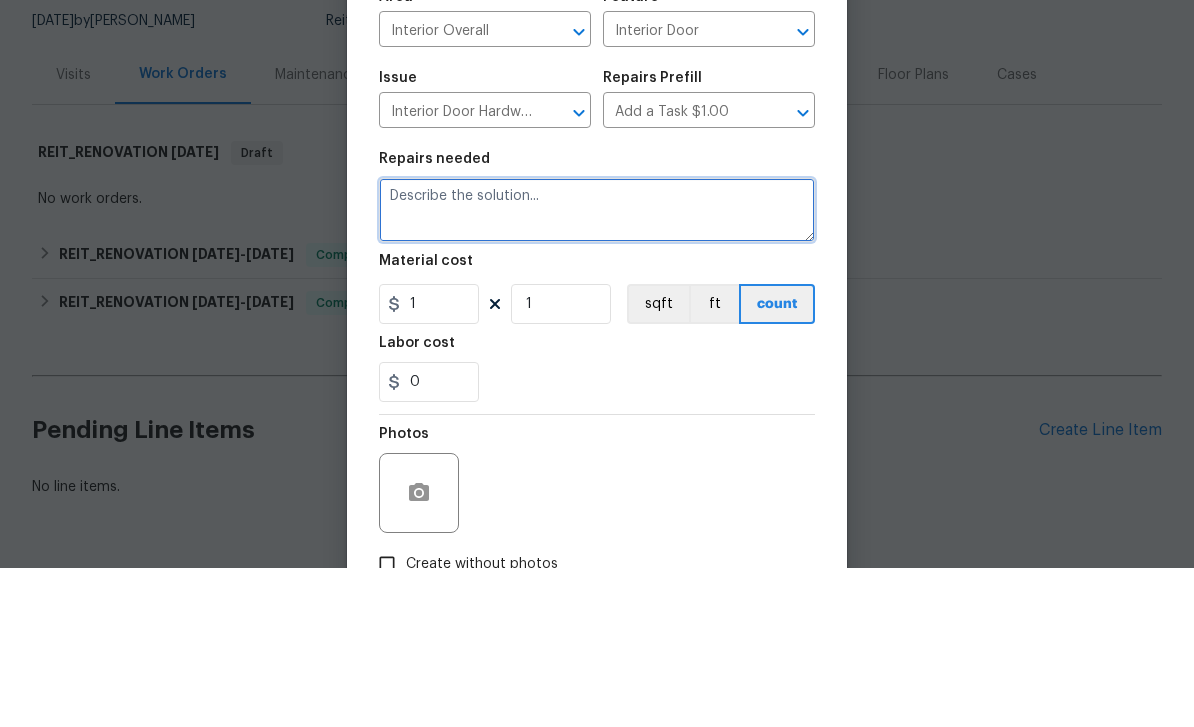 scroll, scrollTop: 0, scrollLeft: 0, axis: both 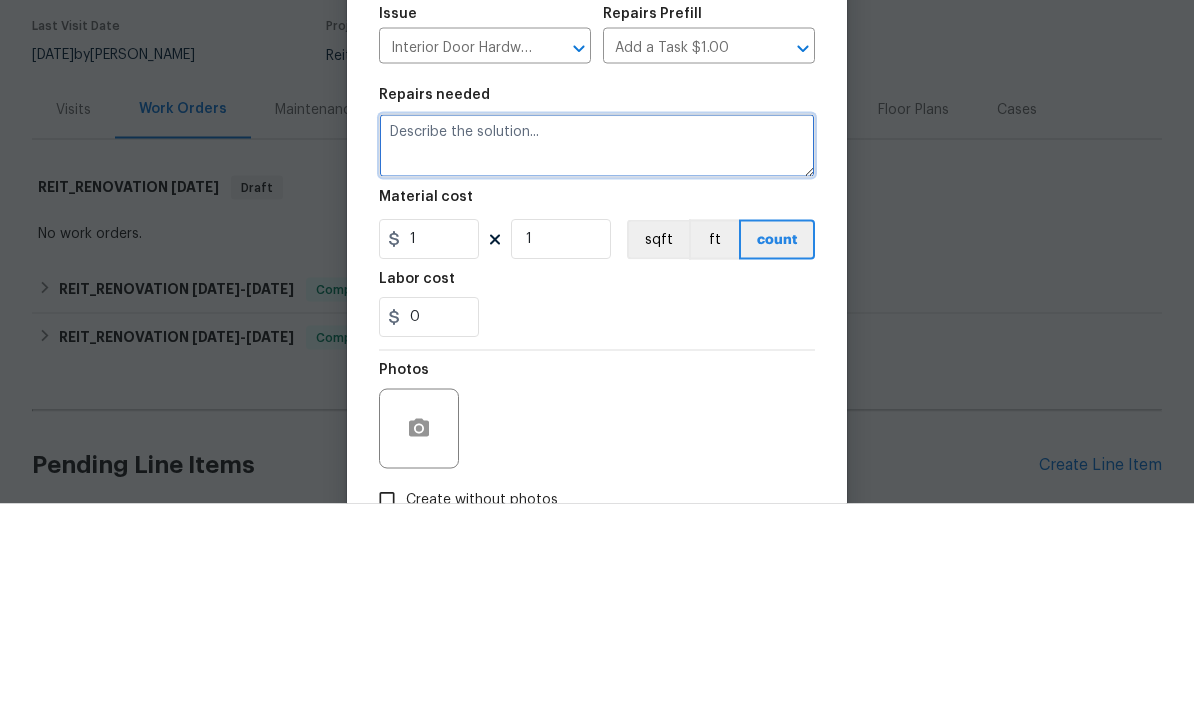 click at bounding box center (597, 369) 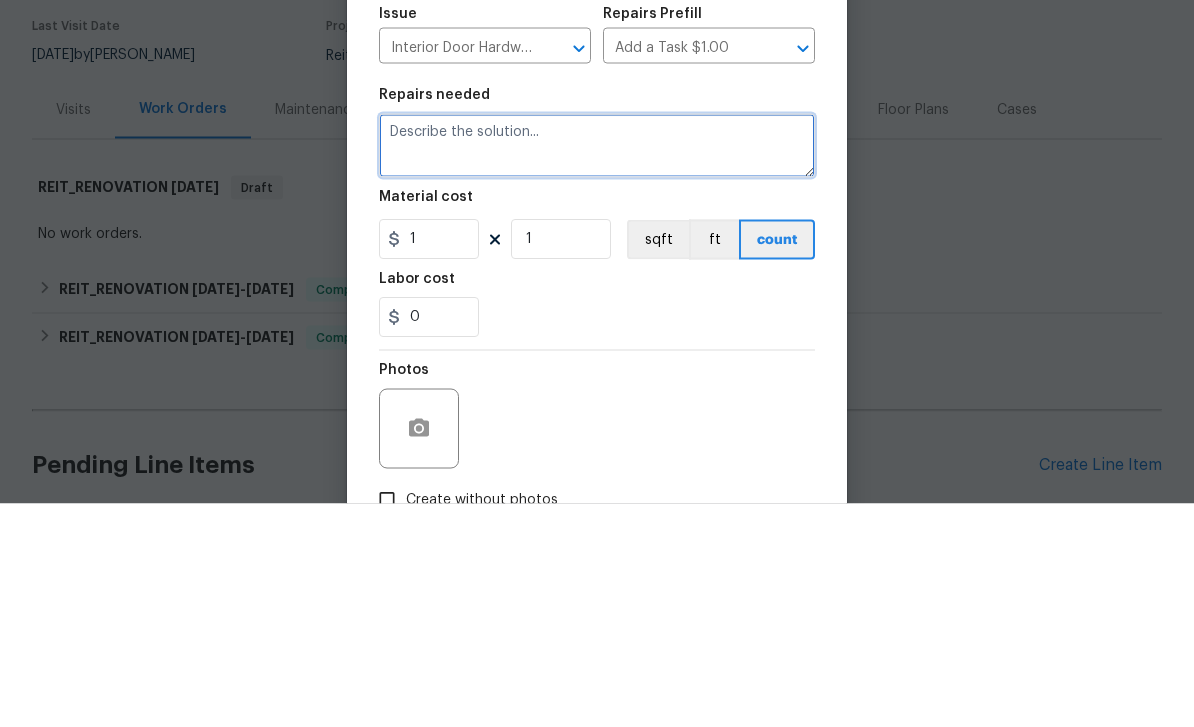 paste on "• All plywood boards and 2x4 framing currently securing the windows and main entry door will be carefully removed by our team. Due to the weight and size of the boards
• Materials will be properly dispose.
handling and leting in veire a team of two technicians for both the removal phase, due to the
, as well as the need to work at height on certain areas.
Total Labor & Material Handling Cost: $980" 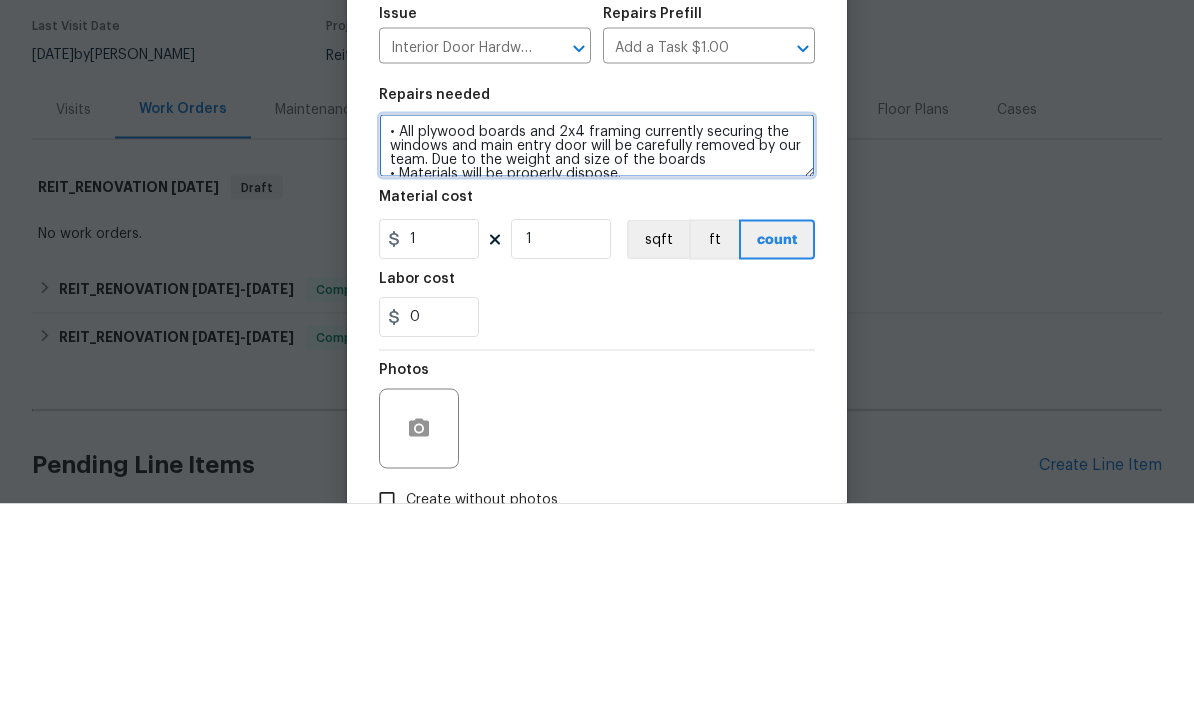 scroll, scrollTop: 70, scrollLeft: 0, axis: vertical 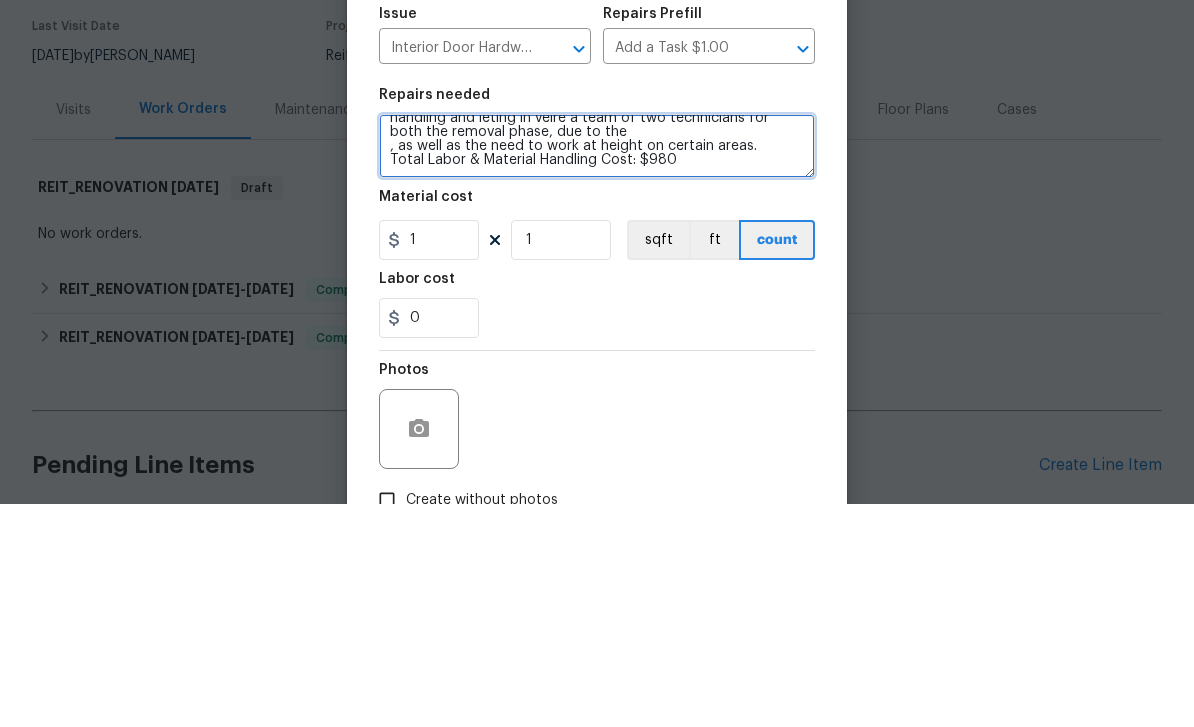 type on "• All plywood boards and 2x4 framing currently securing the windows and main entry door will be carefully removed by our team. Due to the weight and size of the boards
• Materials will be properly dispose.
handling and leting in veire a team of two technicians for both the removal phase, due to the
, as well as the need to work at height on certain areas.
Total Labor & Material Handling Cost: $980" 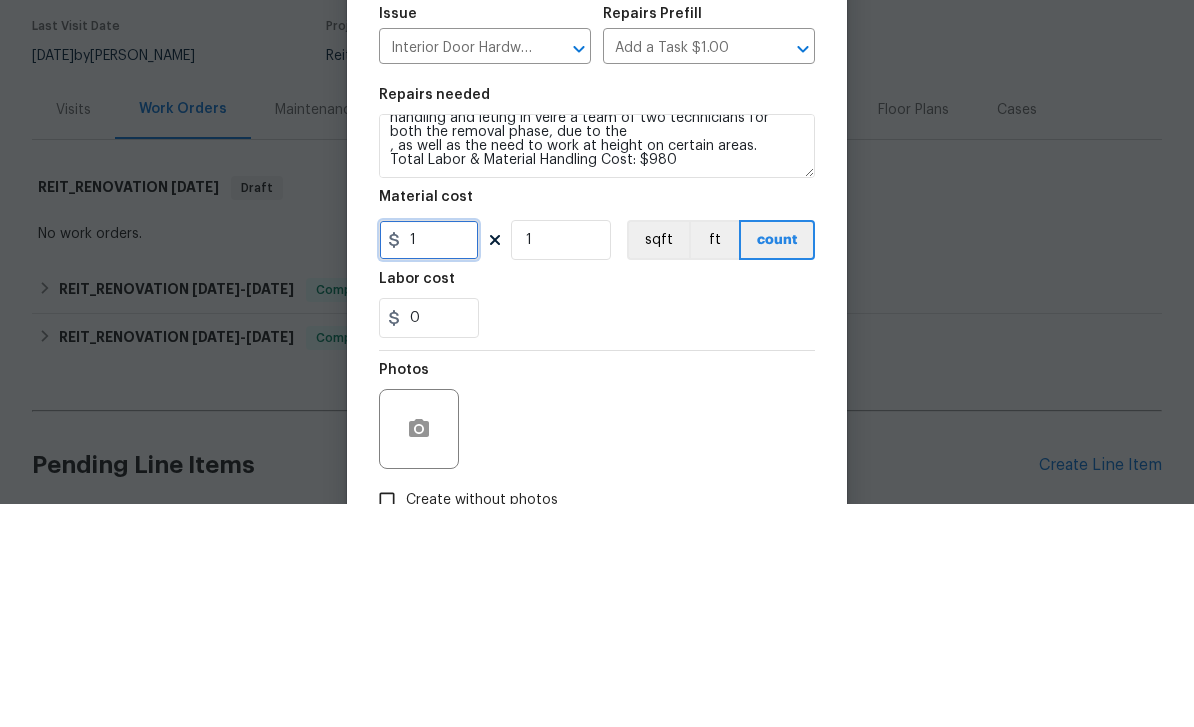 click on "1" at bounding box center [429, 463] 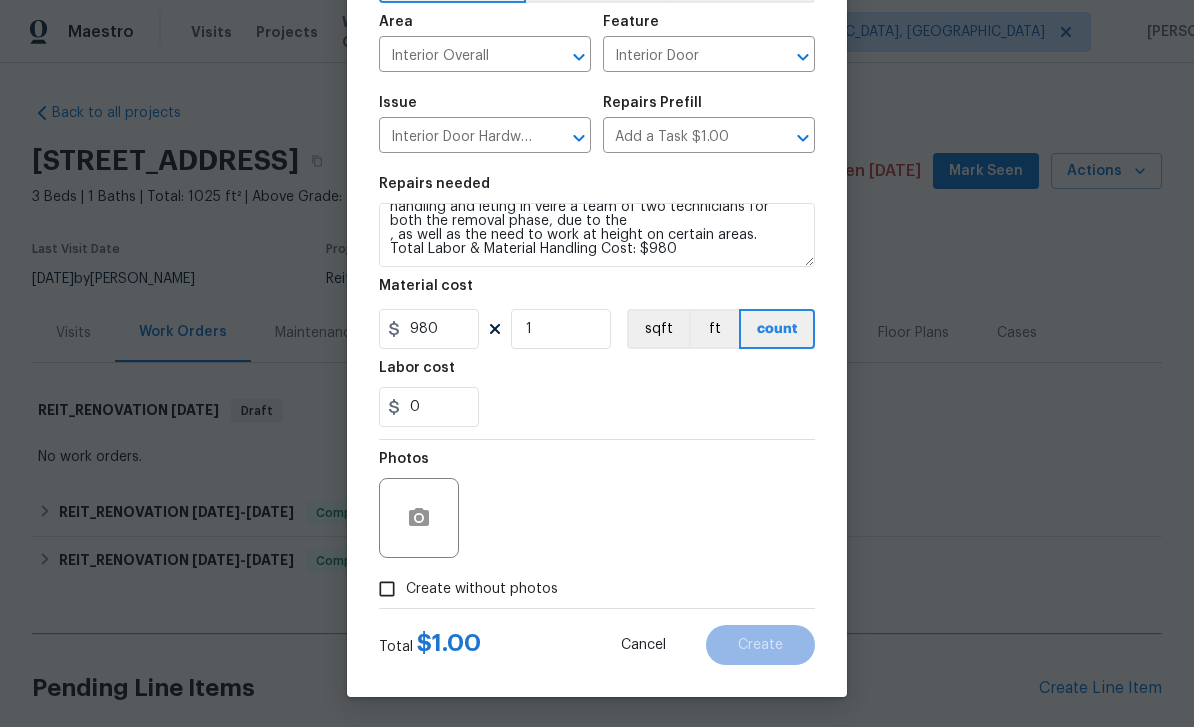 scroll, scrollTop: 138, scrollLeft: 0, axis: vertical 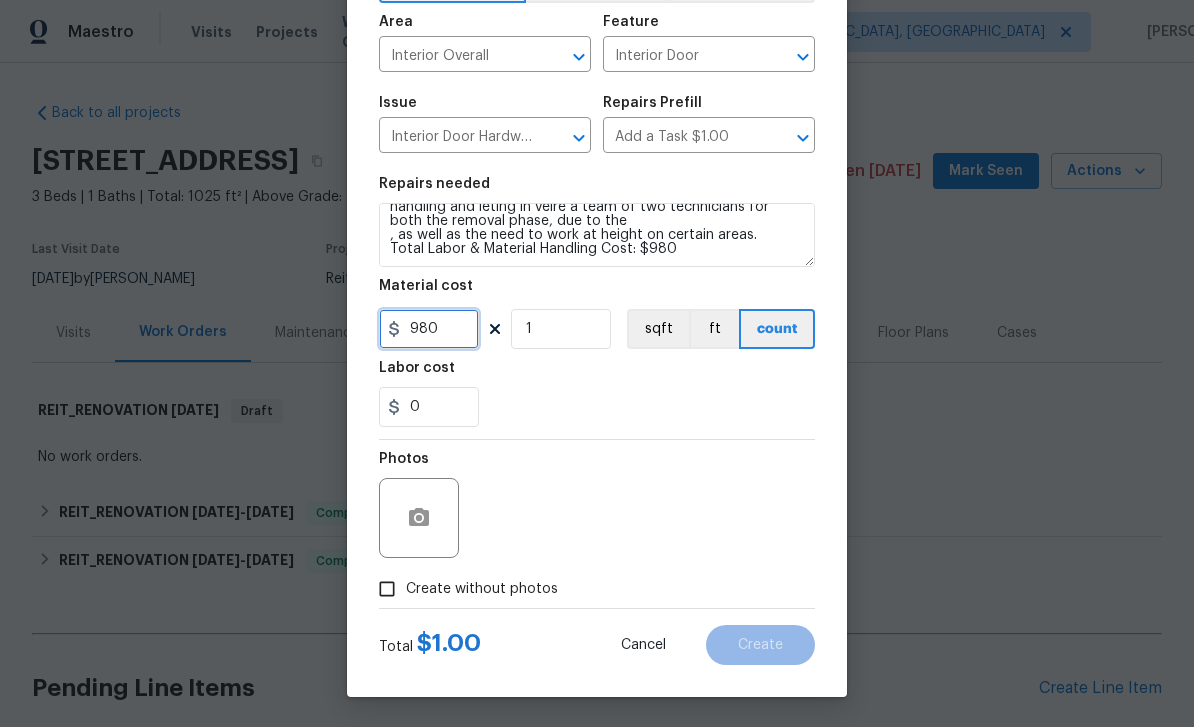 type on "980" 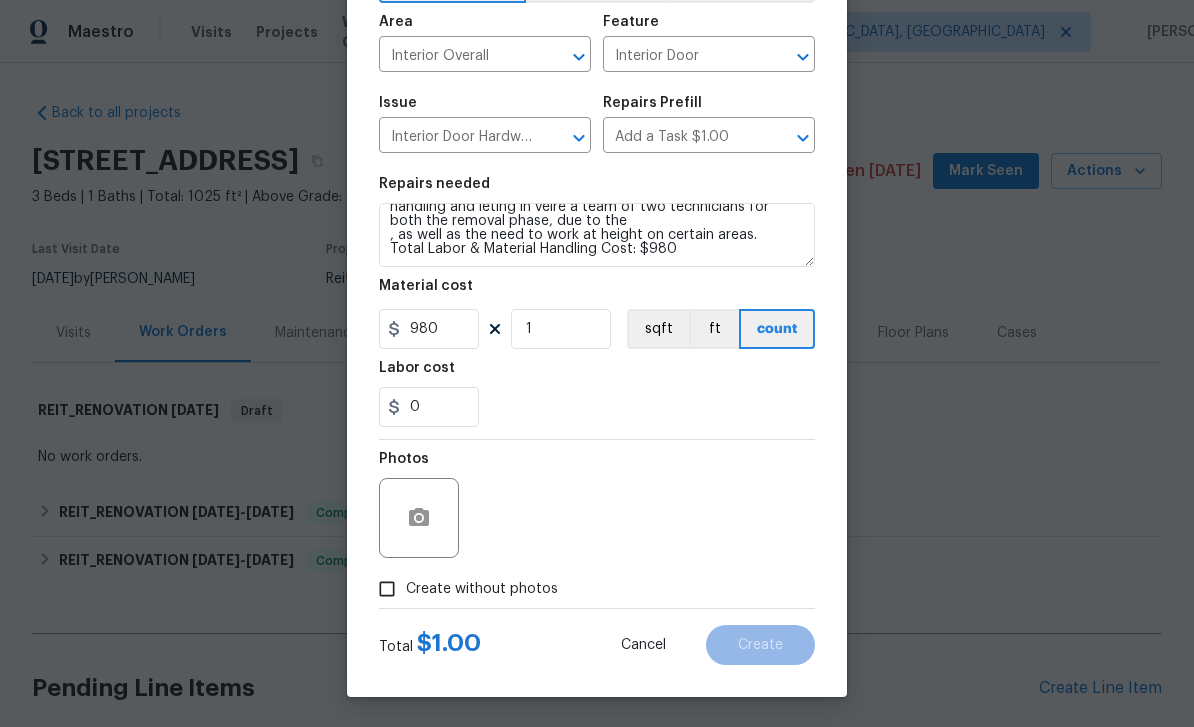 click on "Create without photos" at bounding box center (387, 589) 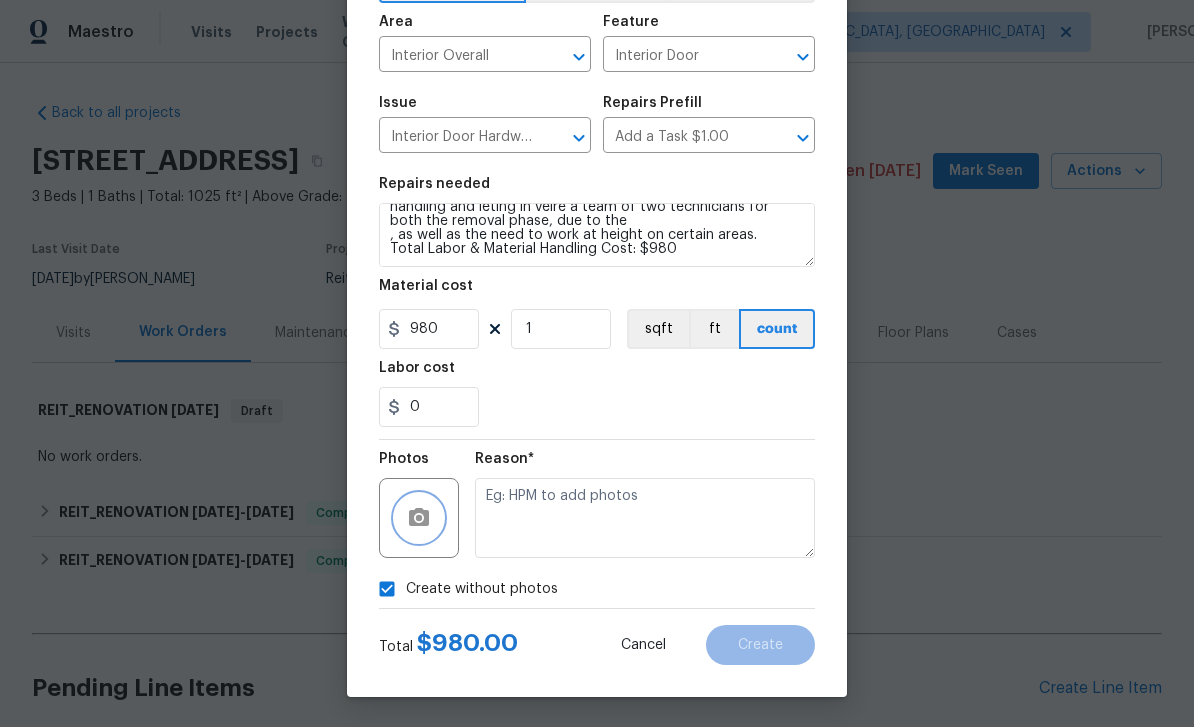 click 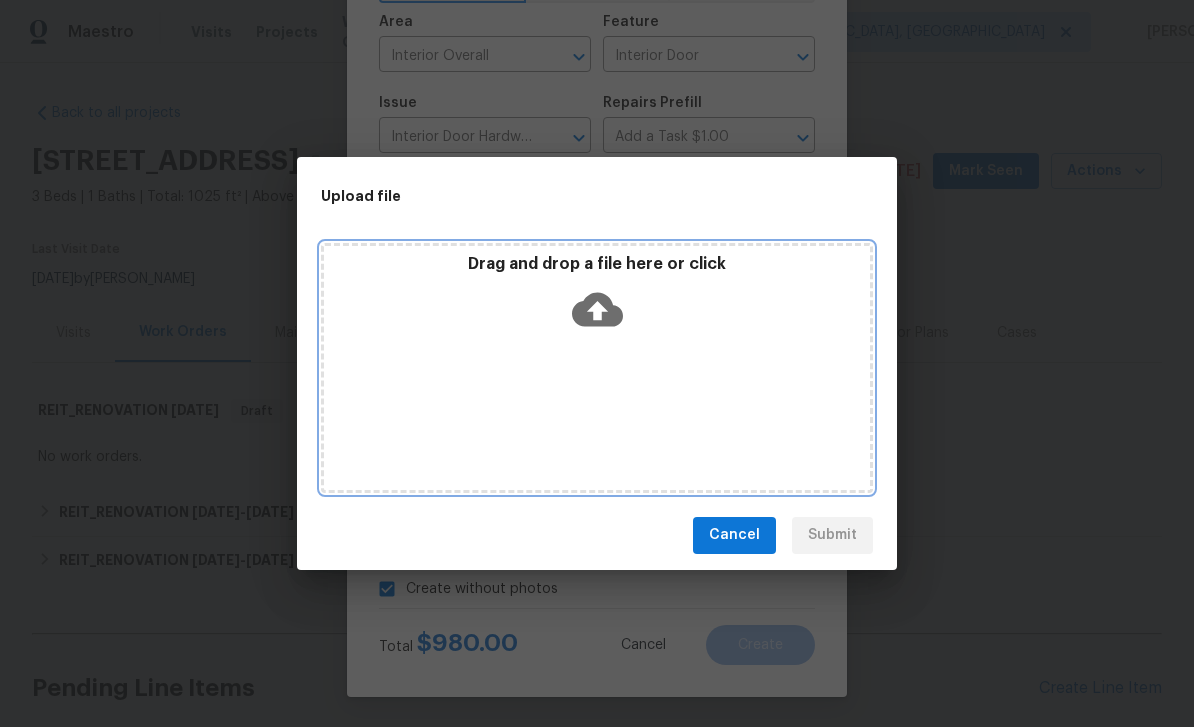 click 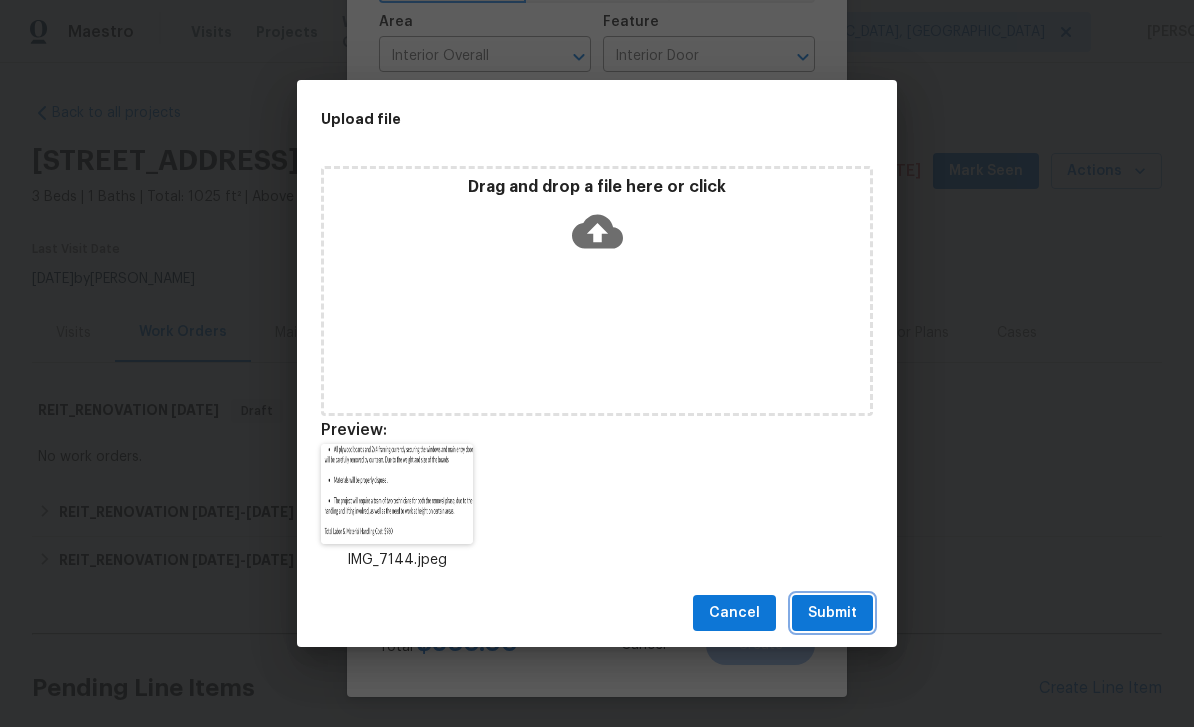 click on "Submit" at bounding box center (832, 613) 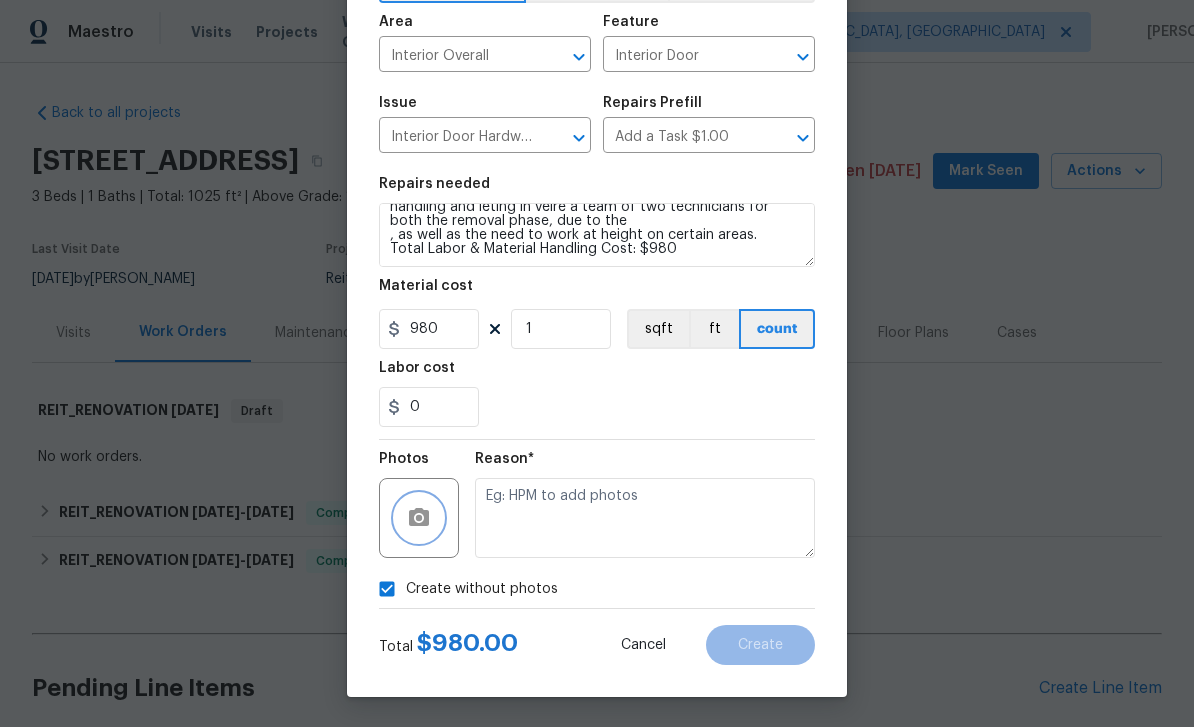 checkbox on "false" 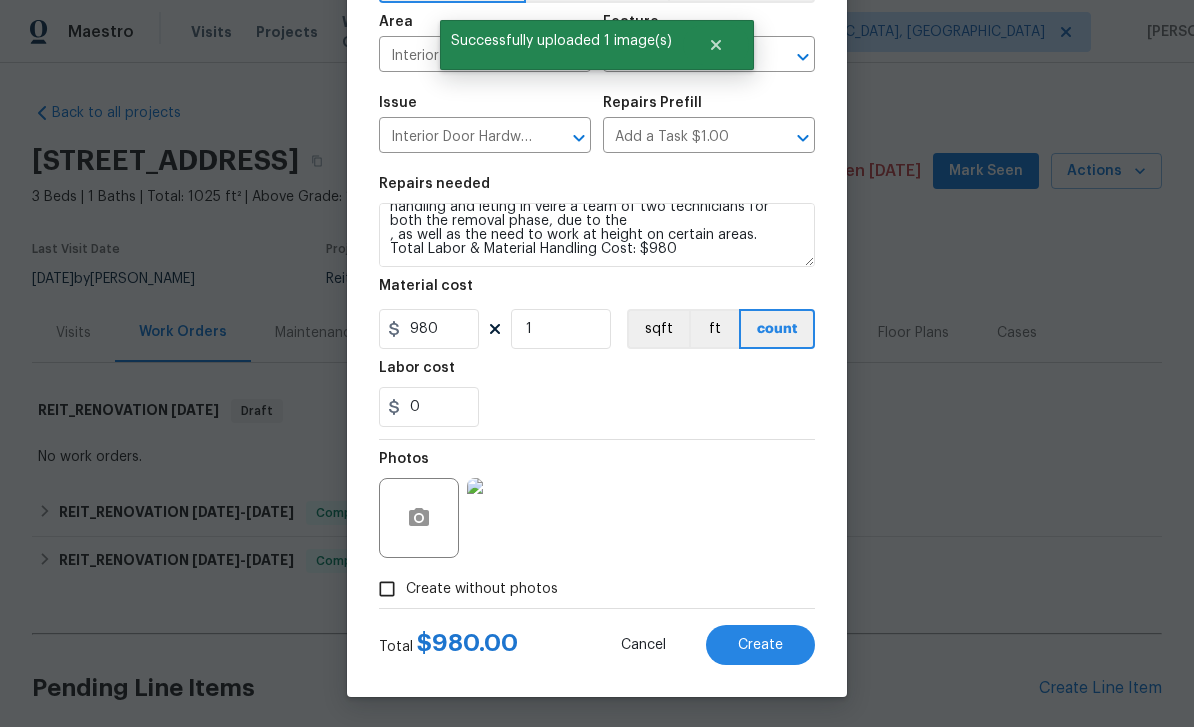 click on "Create" at bounding box center [760, 645] 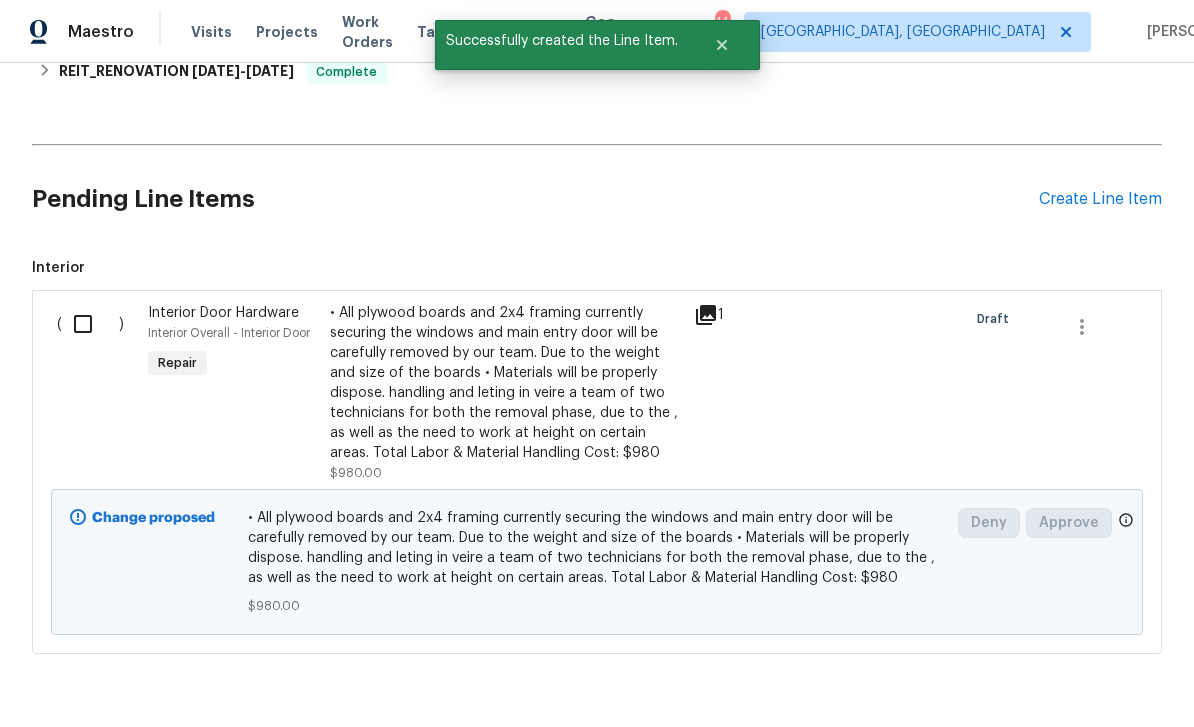 scroll, scrollTop: 488, scrollLeft: 0, axis: vertical 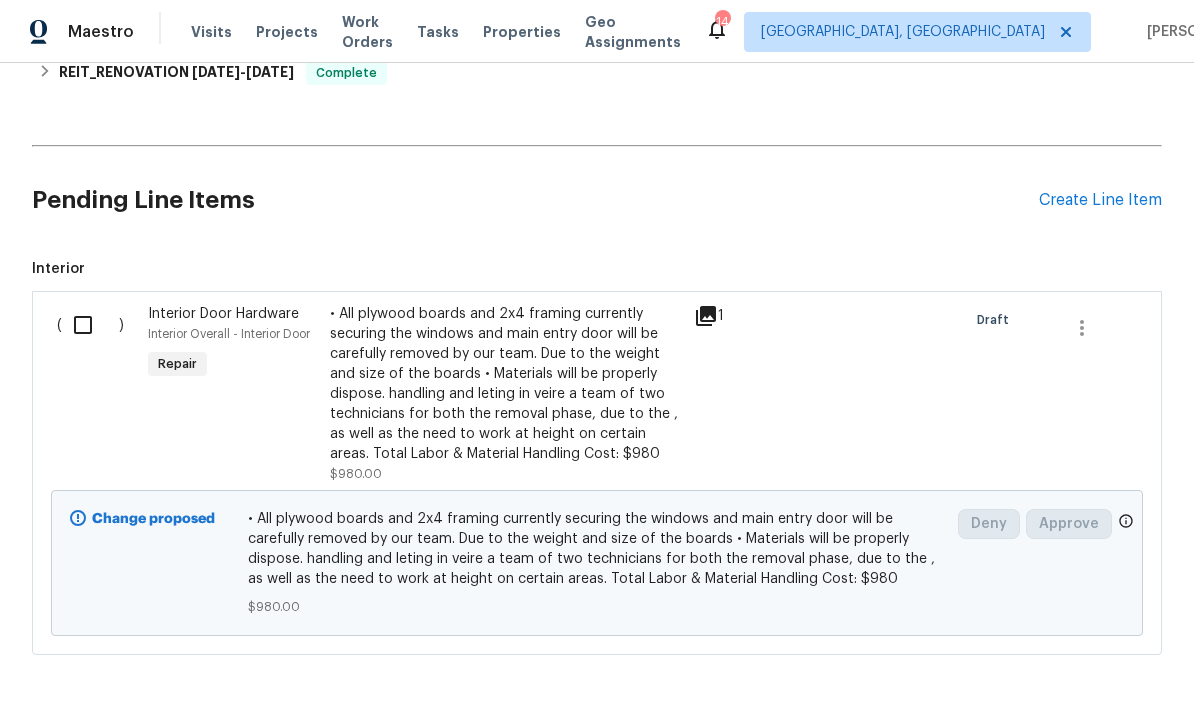 click on "Create Line Item" at bounding box center [1100, 200] 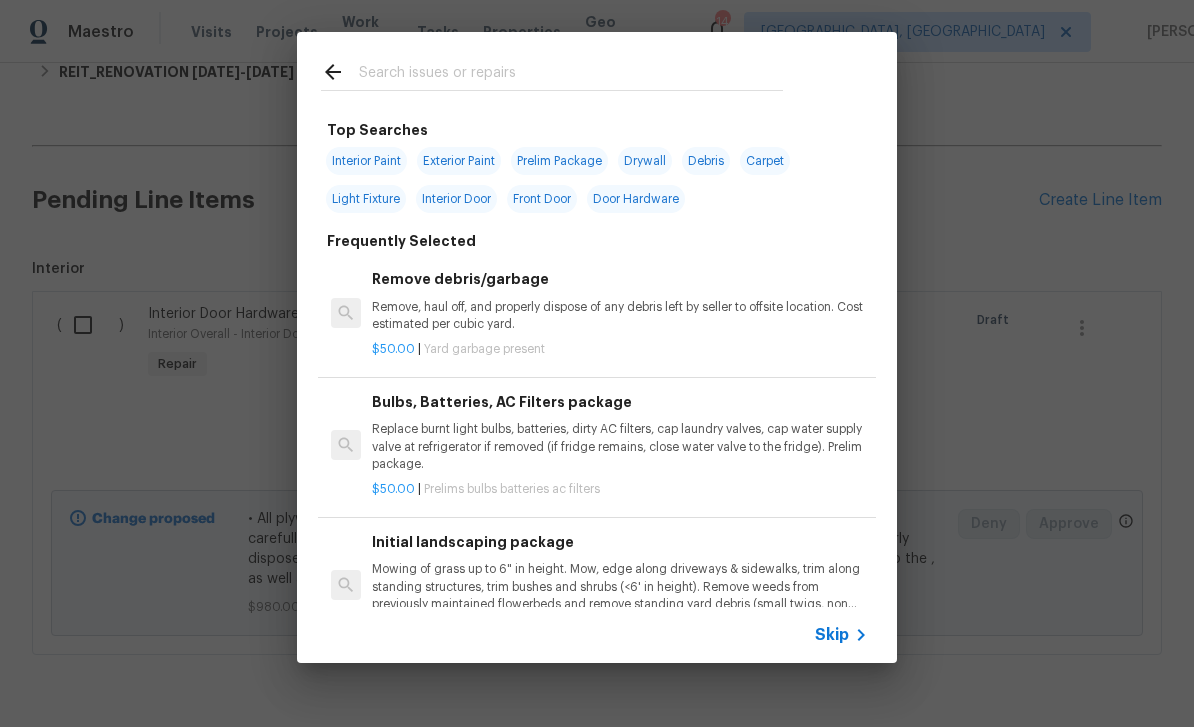 click at bounding box center [571, 75] 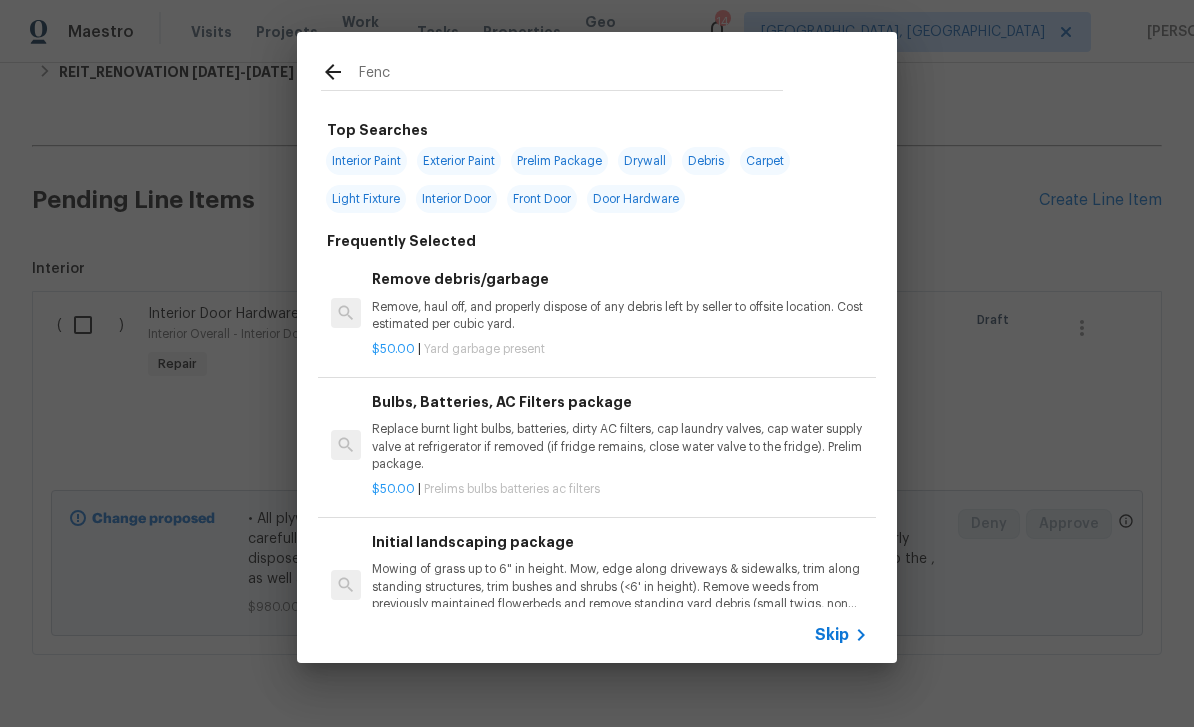 type on "Fence" 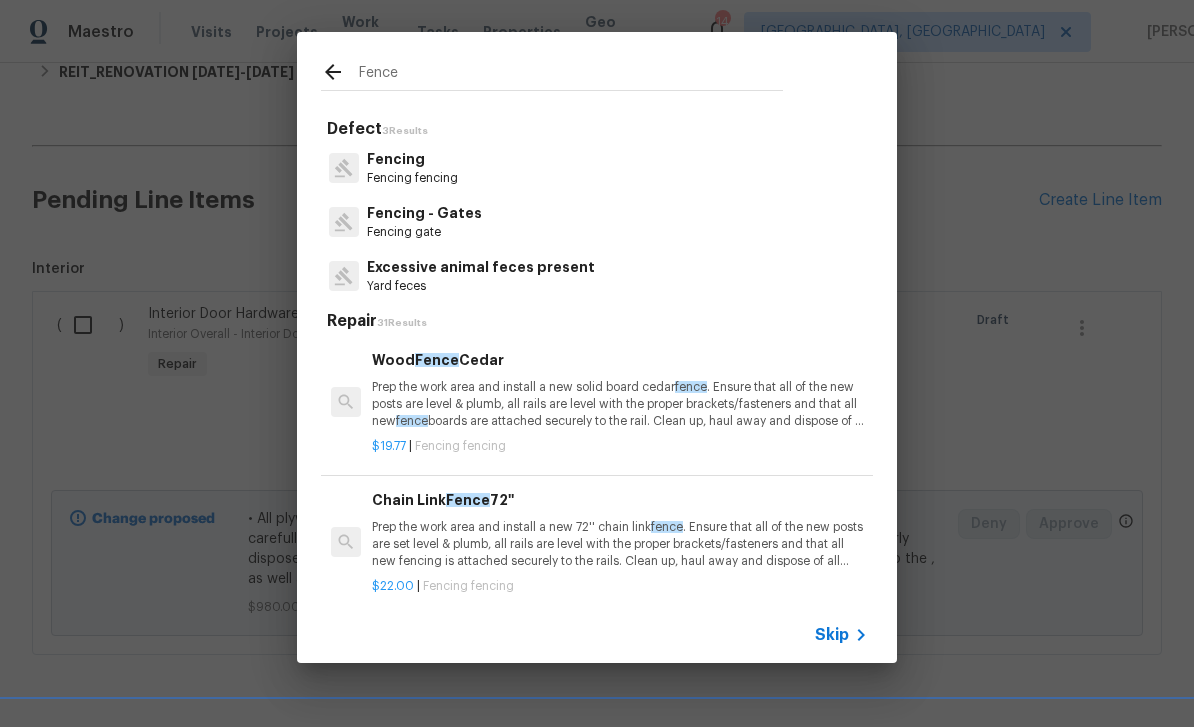 click on "Fencing fencing" at bounding box center [412, 178] 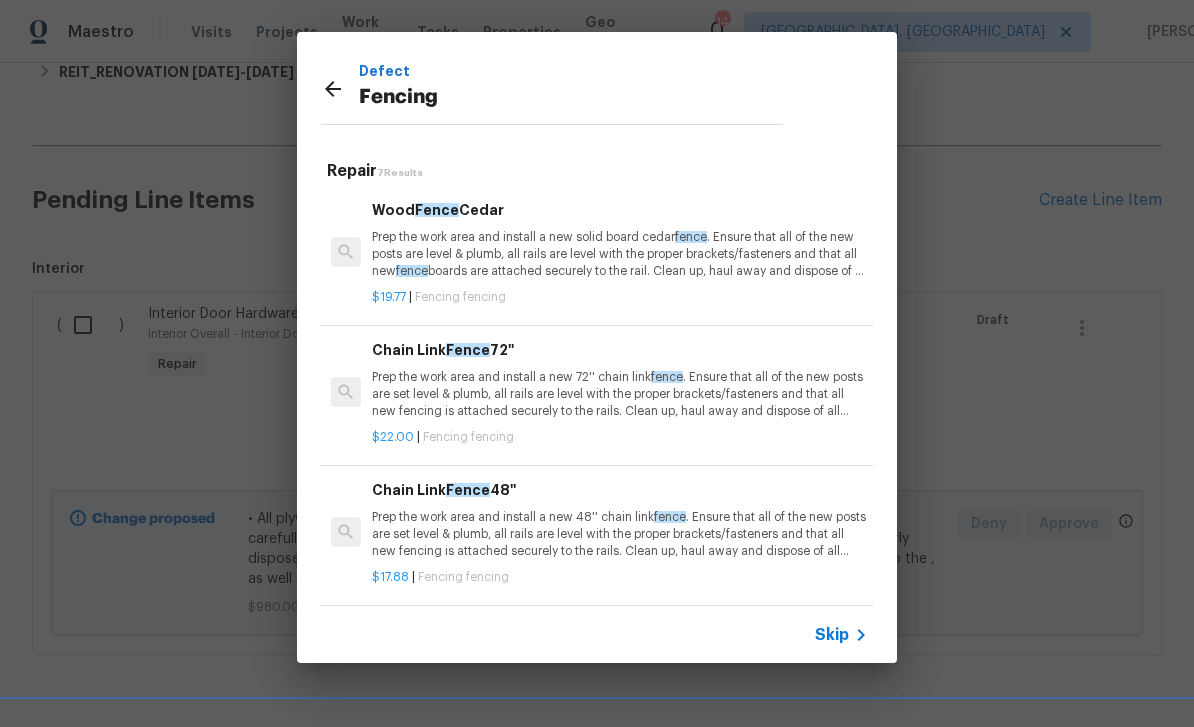 click on "Chain Link  Fence  48''" at bounding box center (620, 490) 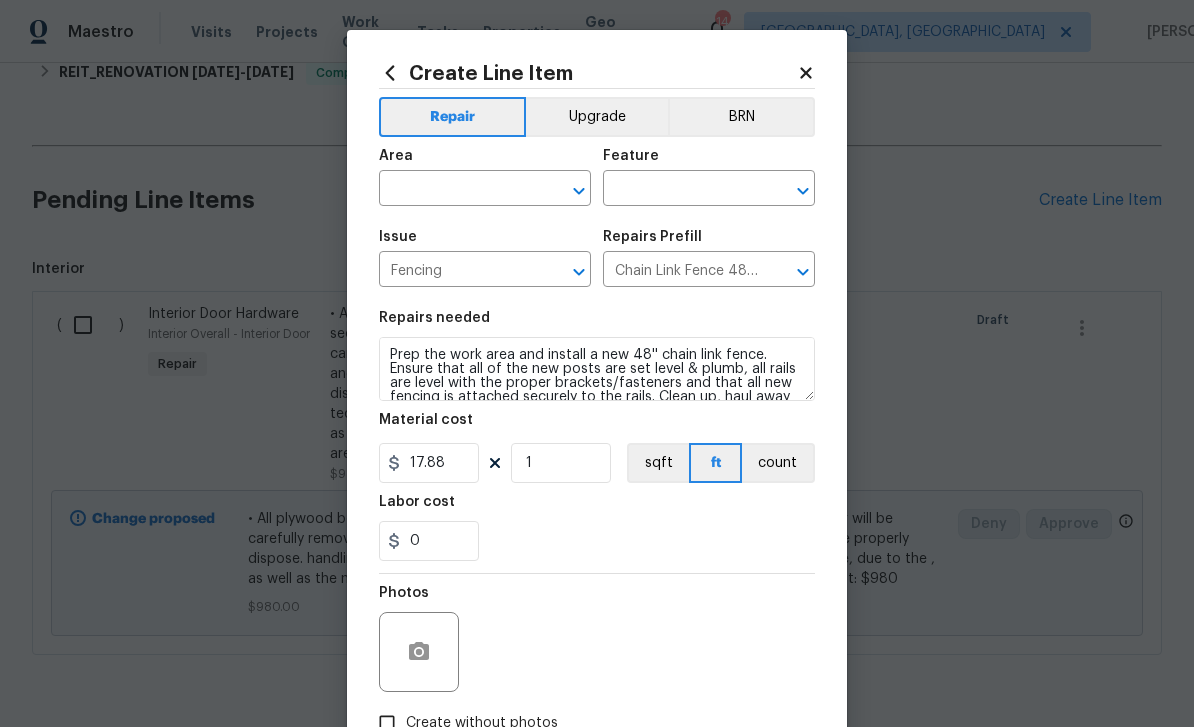 click at bounding box center [457, 190] 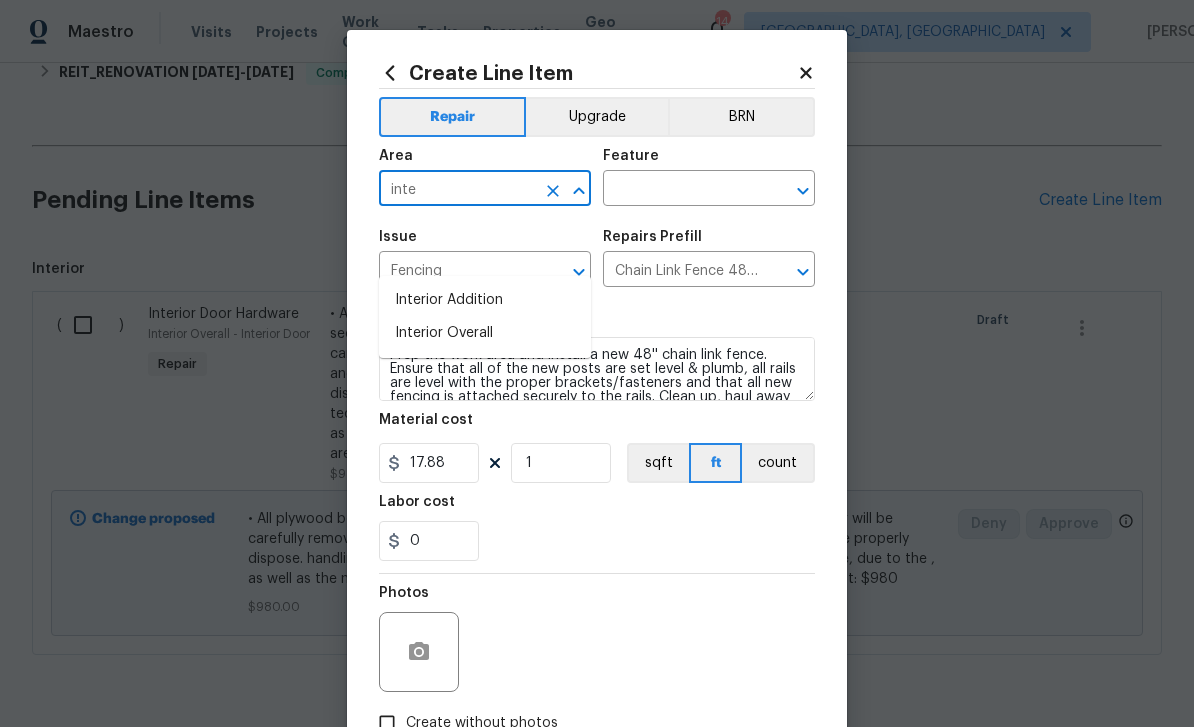 click on "Interior Overall" at bounding box center (485, 333) 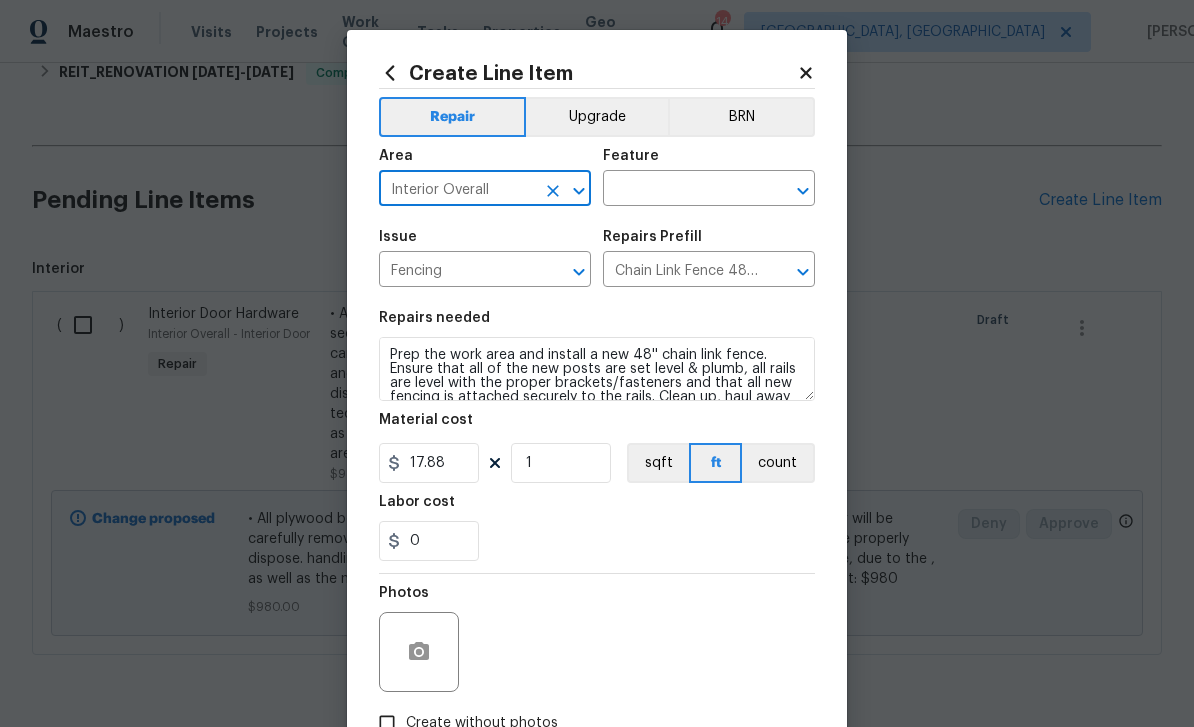 click at bounding box center (681, 190) 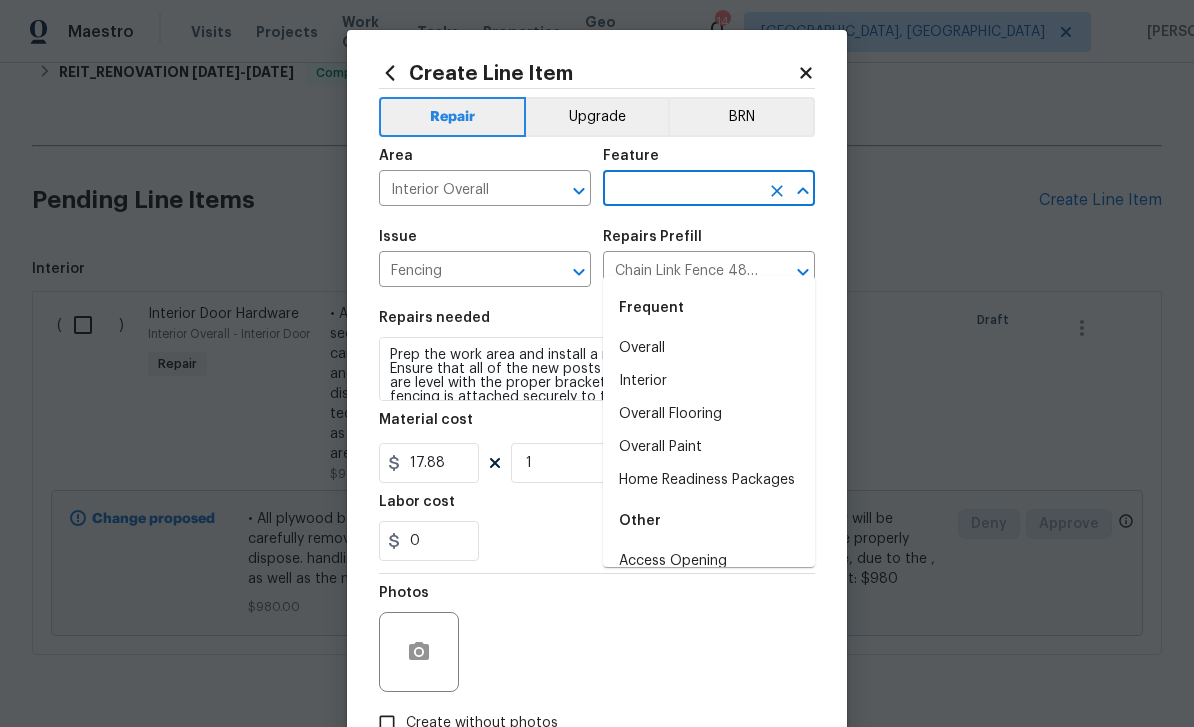 click on "Overall" at bounding box center [709, 348] 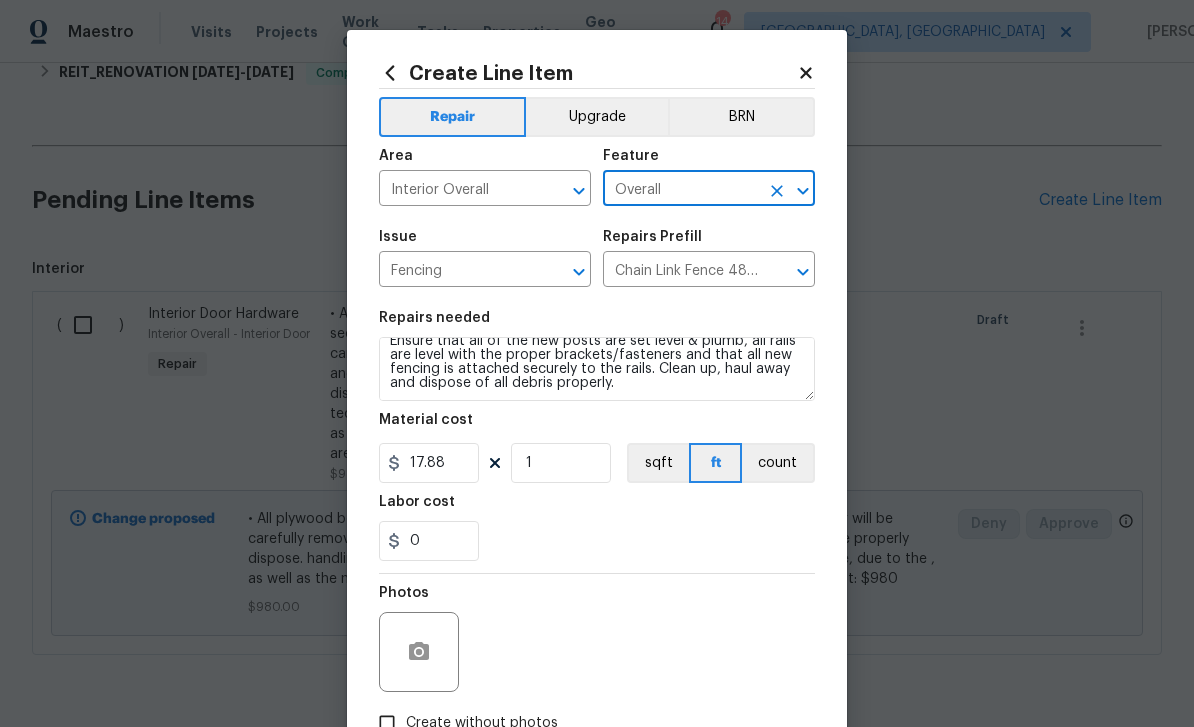 scroll, scrollTop: 28, scrollLeft: 0, axis: vertical 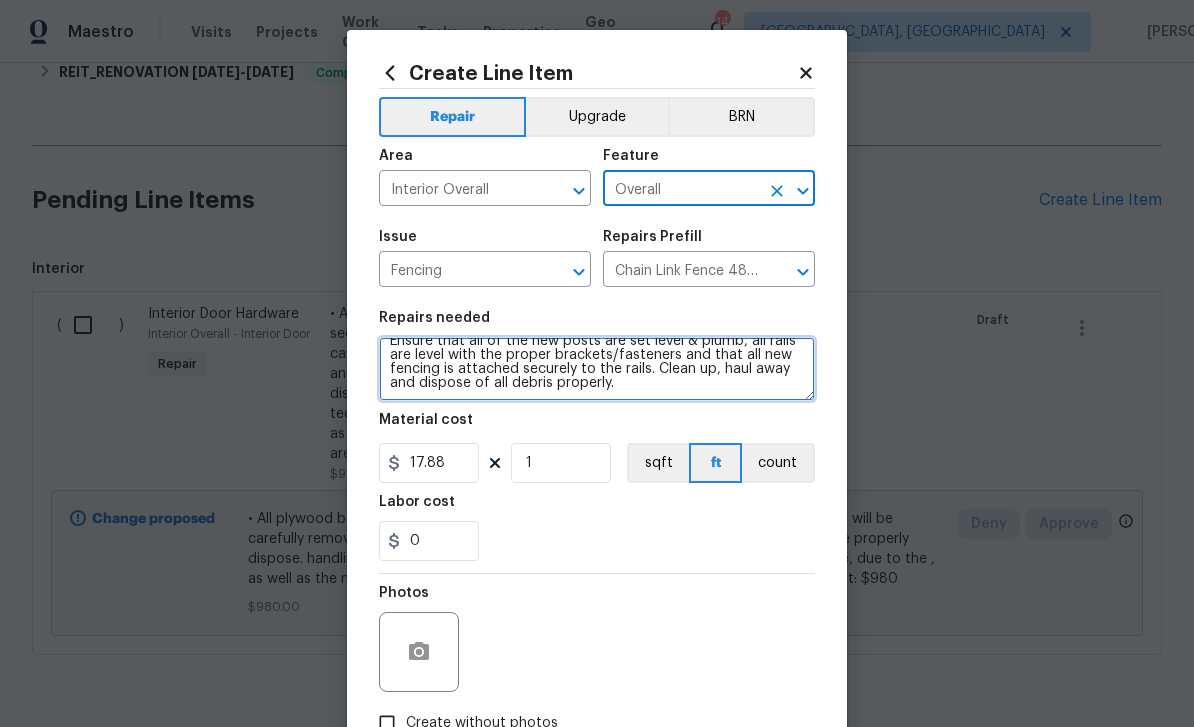 click on "Prep the work area and install a new 48'' chain link fence. Ensure that all of the new posts are set level & plumb, all rails are level with the proper brackets/fasteners and that all new fencing is attached securely to the rails. Clean up, haul away and dispose of all debris properly." at bounding box center (597, 369) 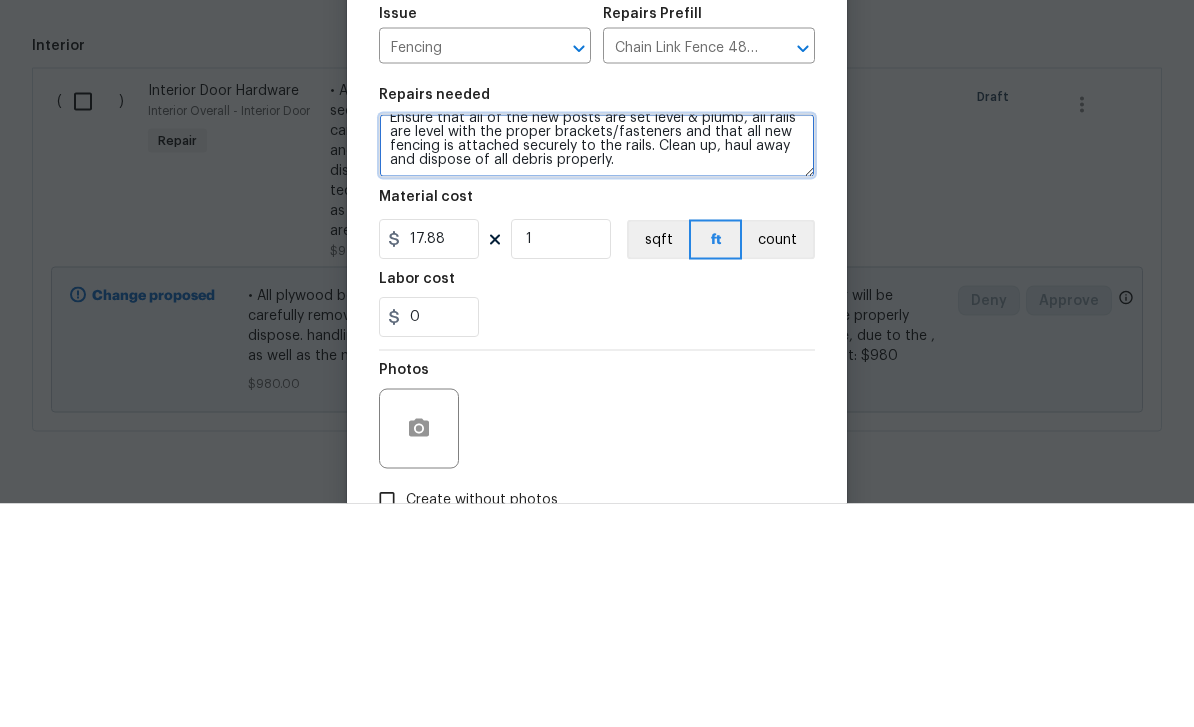 scroll, scrollTop: 0, scrollLeft: 0, axis: both 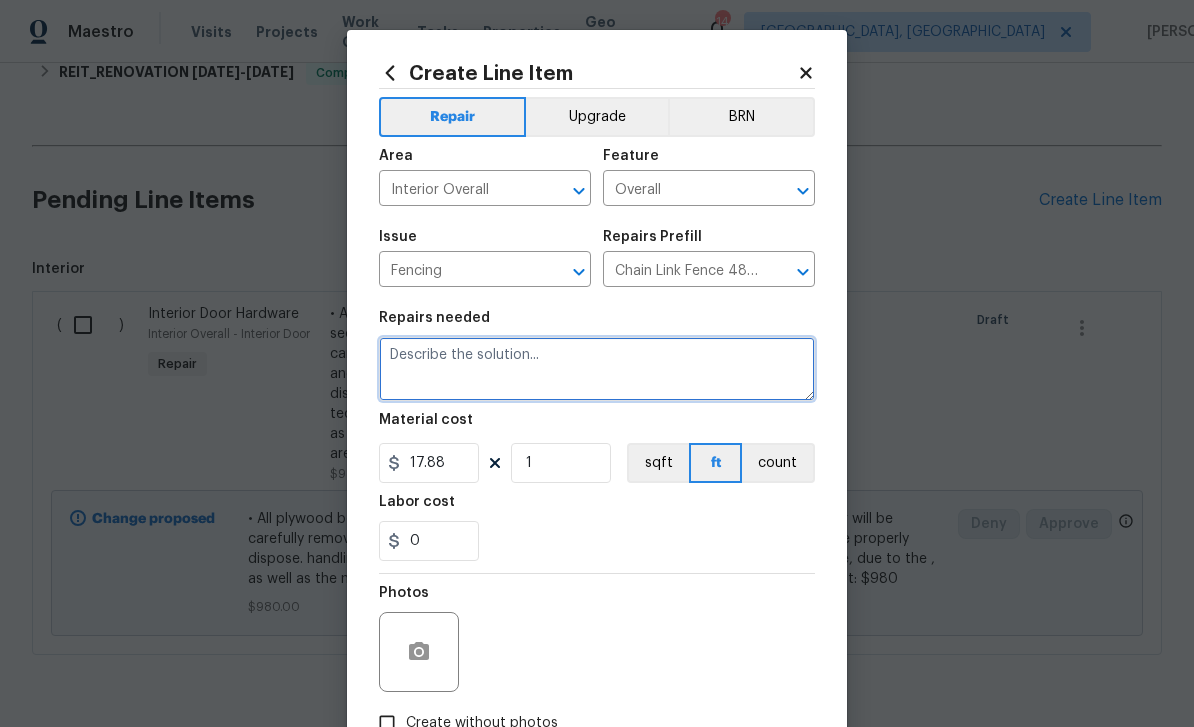 type 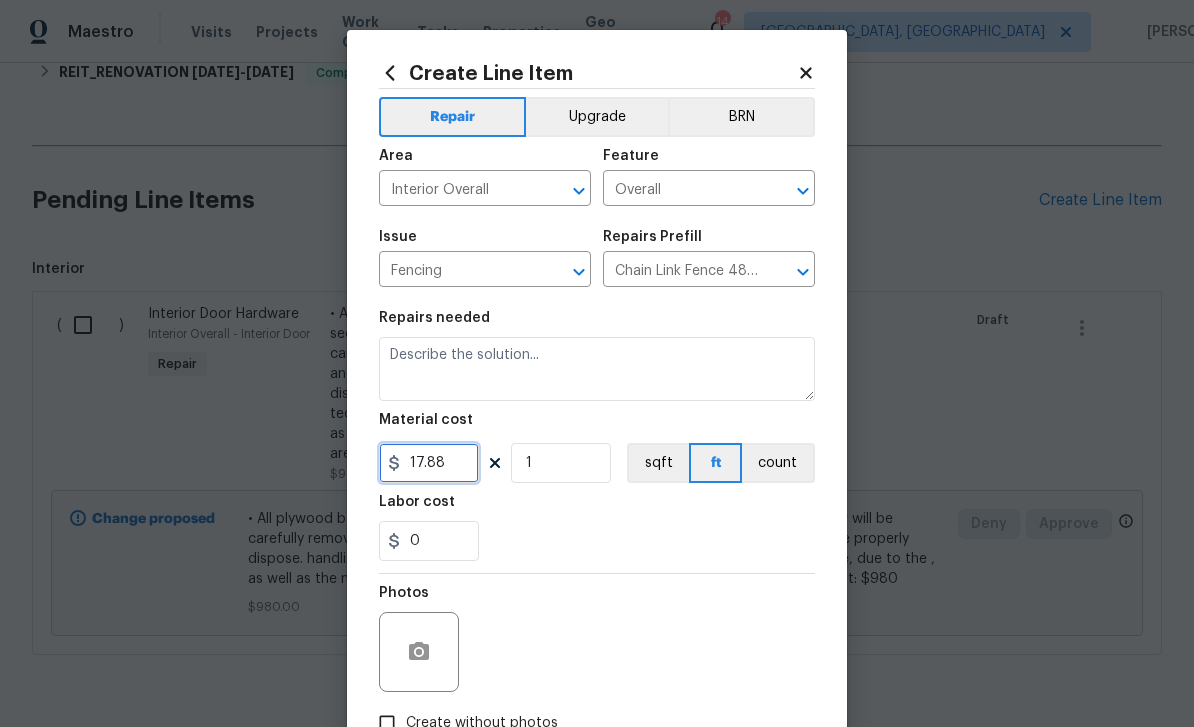 click on "17.88" at bounding box center (429, 463) 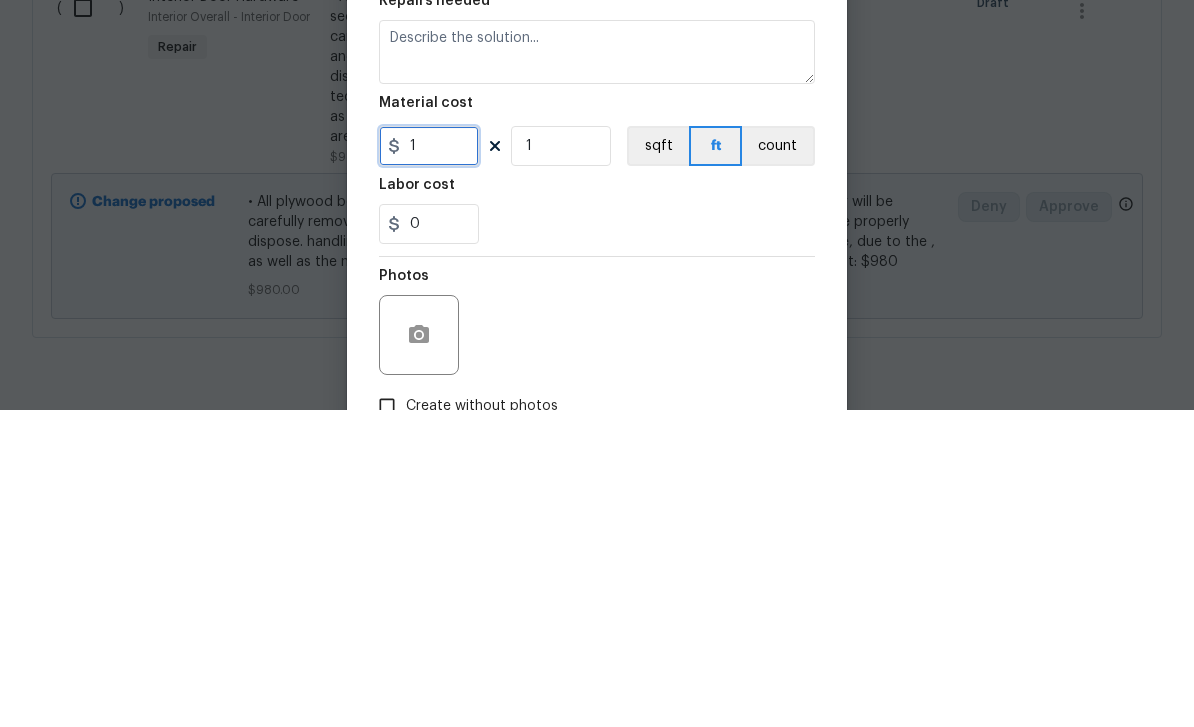 type on "0" 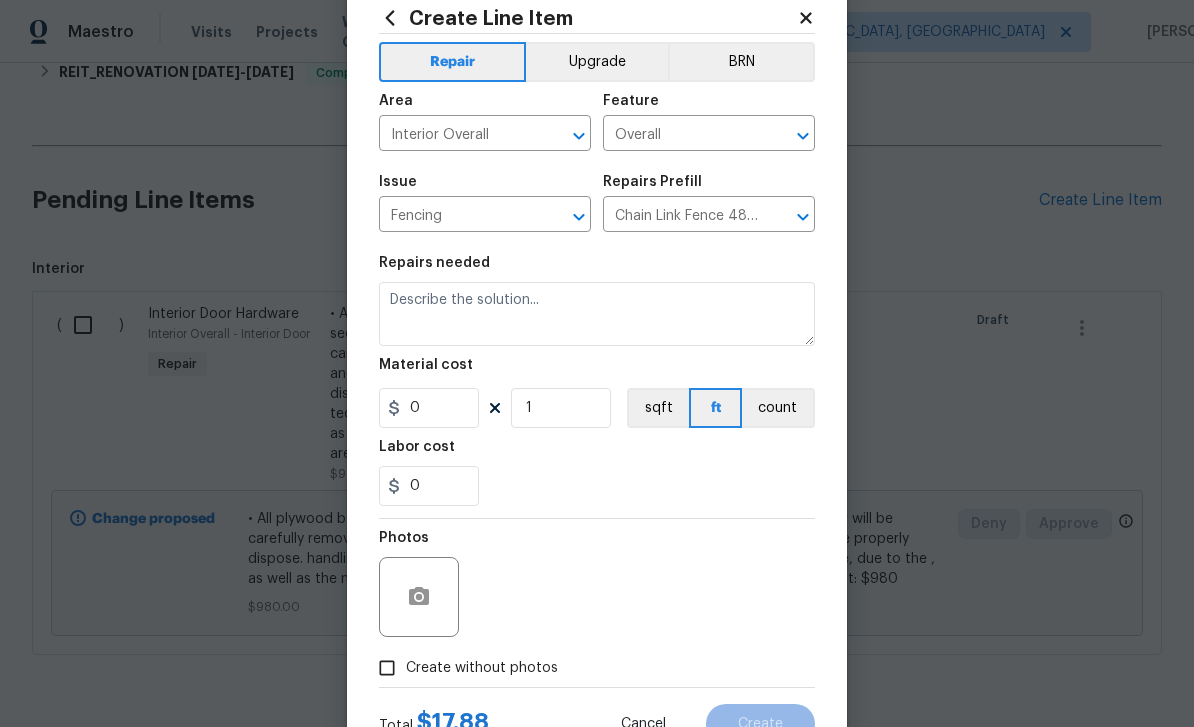 scroll, scrollTop: 97, scrollLeft: 0, axis: vertical 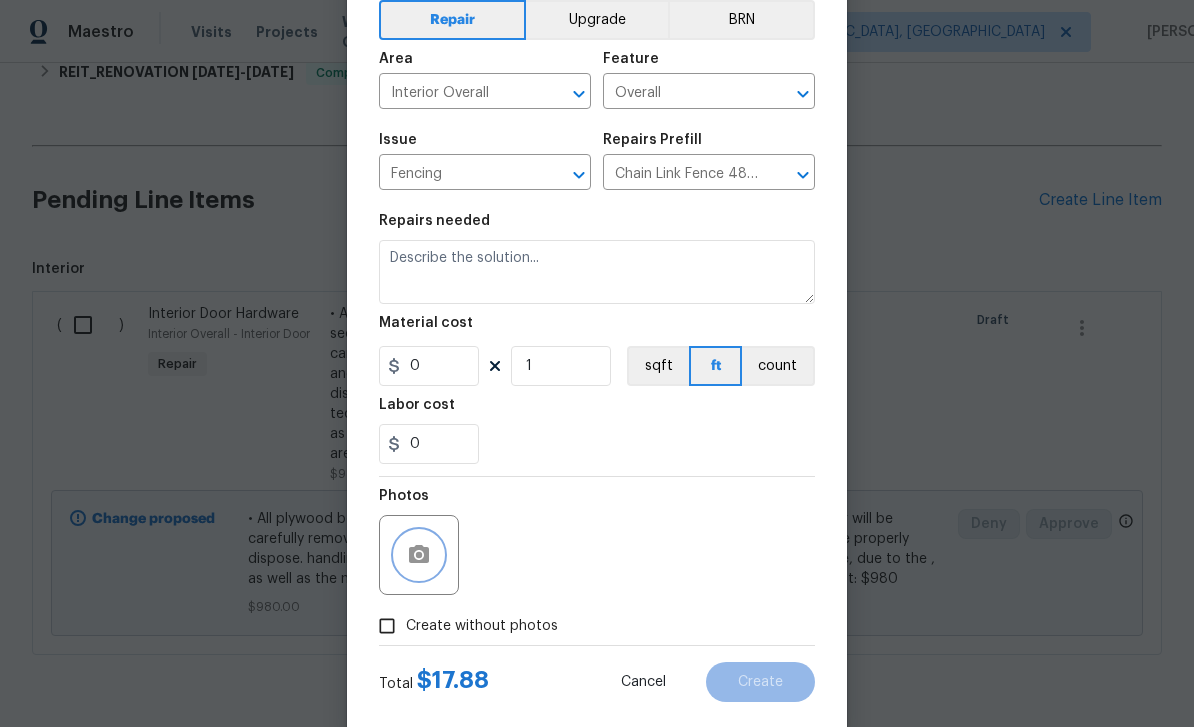 click 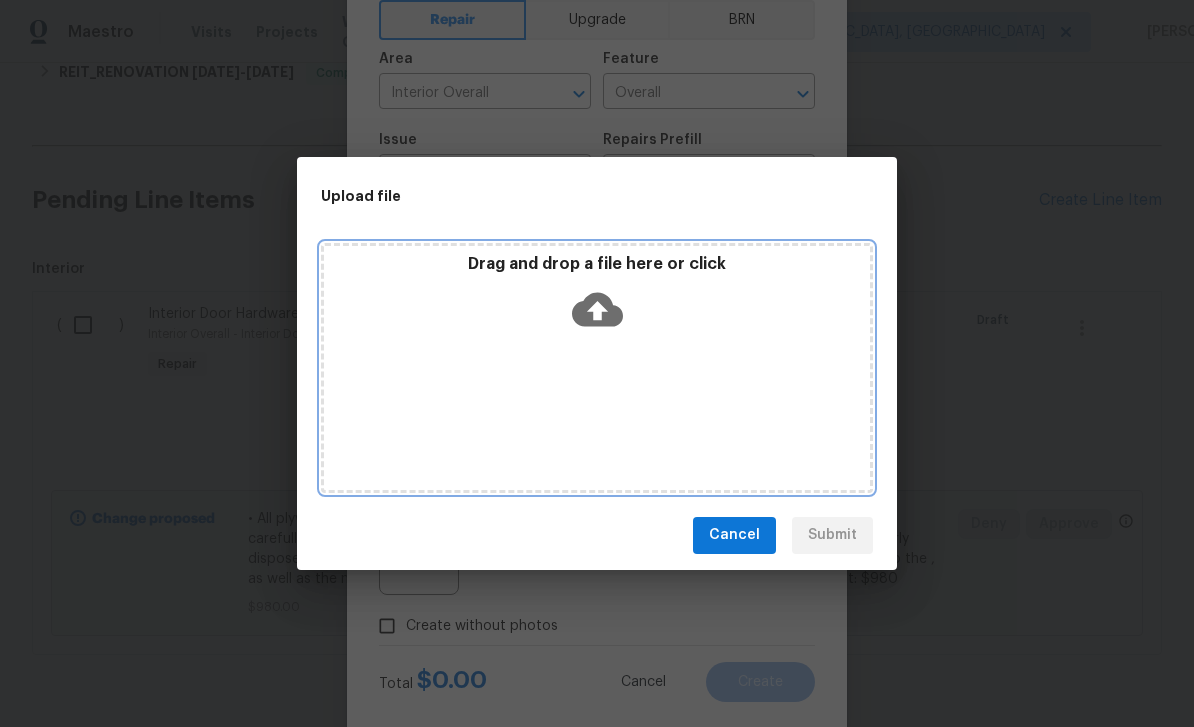 click 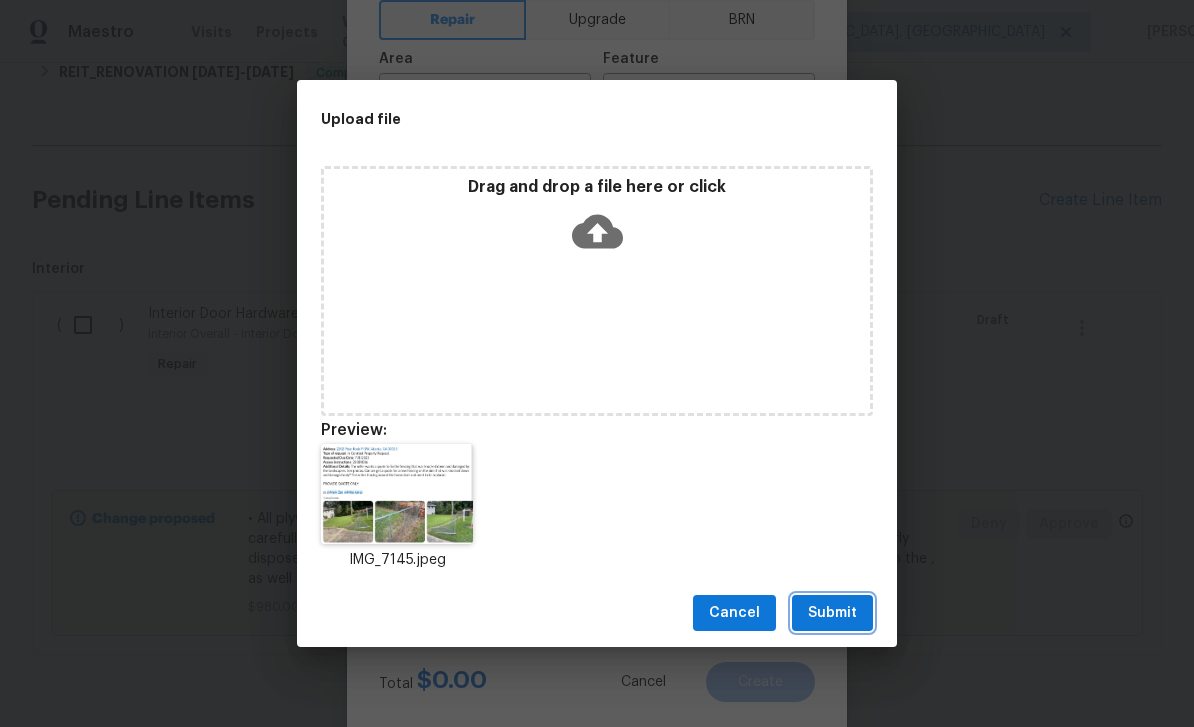 click on "Submit" at bounding box center [832, 613] 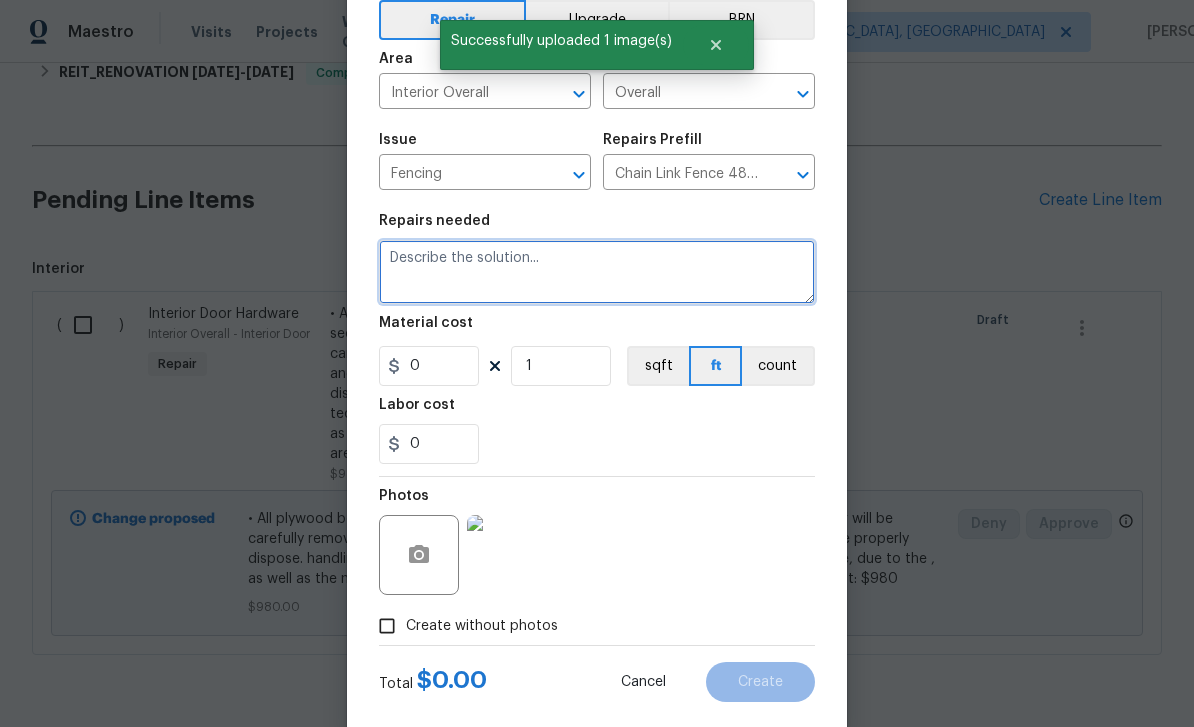 click at bounding box center (597, 272) 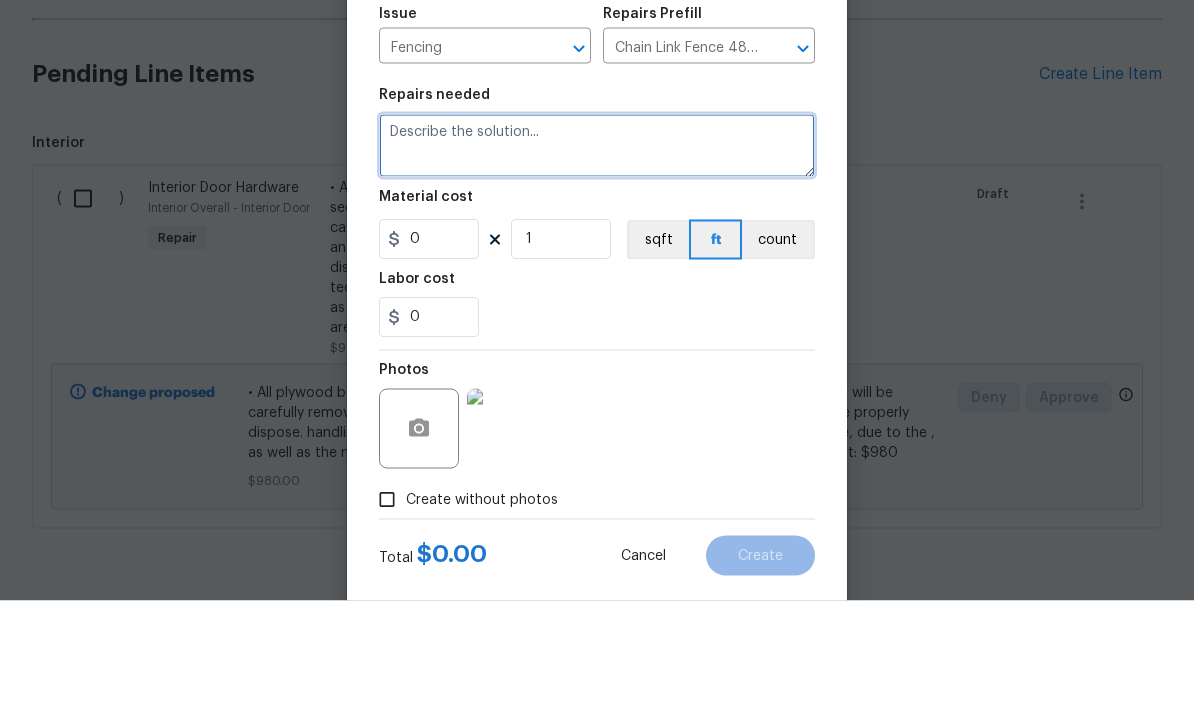 scroll, scrollTop: 0, scrollLeft: 0, axis: both 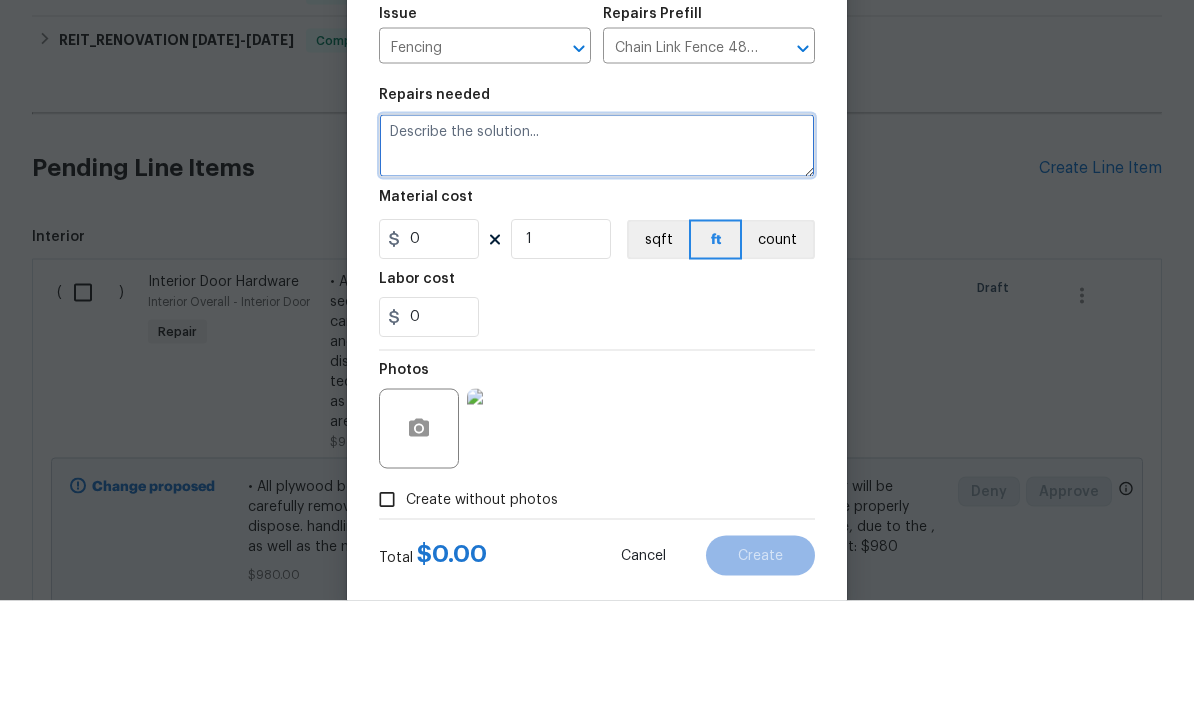 click at bounding box center [597, 272] 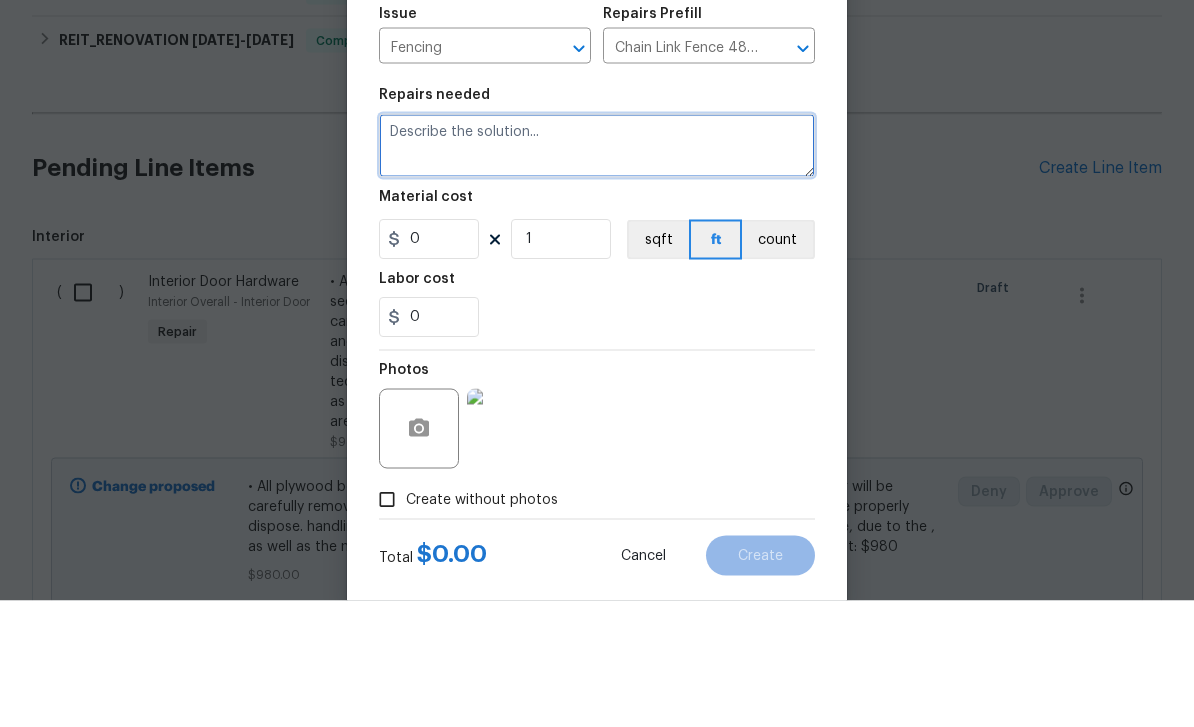paste on "The seller wants a quote to fix the fencing that was knocked down and damaged by the landscapers. See photos. Can we get a quote for a new fencing on the side that was knocked down and damaged only? The entire fencing around the home does not need to be replaced." 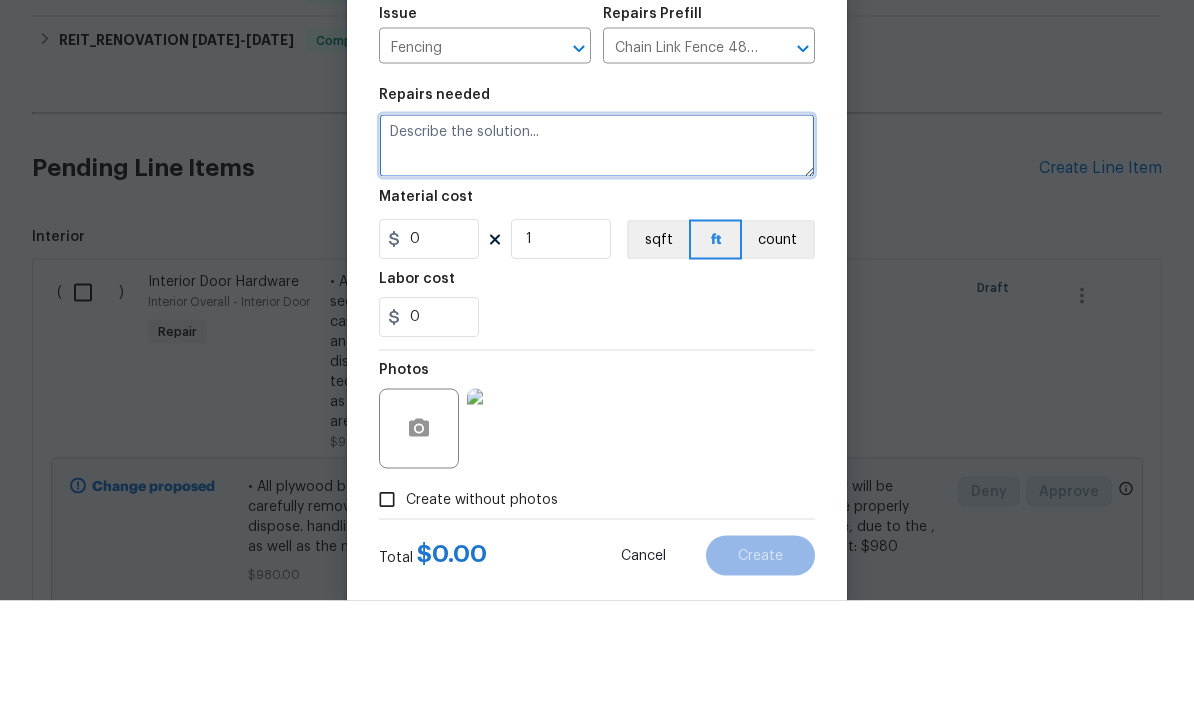 type on "The seller wants a quote to fix the fencing that was knocked down and damaged by the landscapers. See photos. Can we get a quote for a new fencing on the side that was knocked down and damaged only? The entire fencing around the home does not need to be replaced." 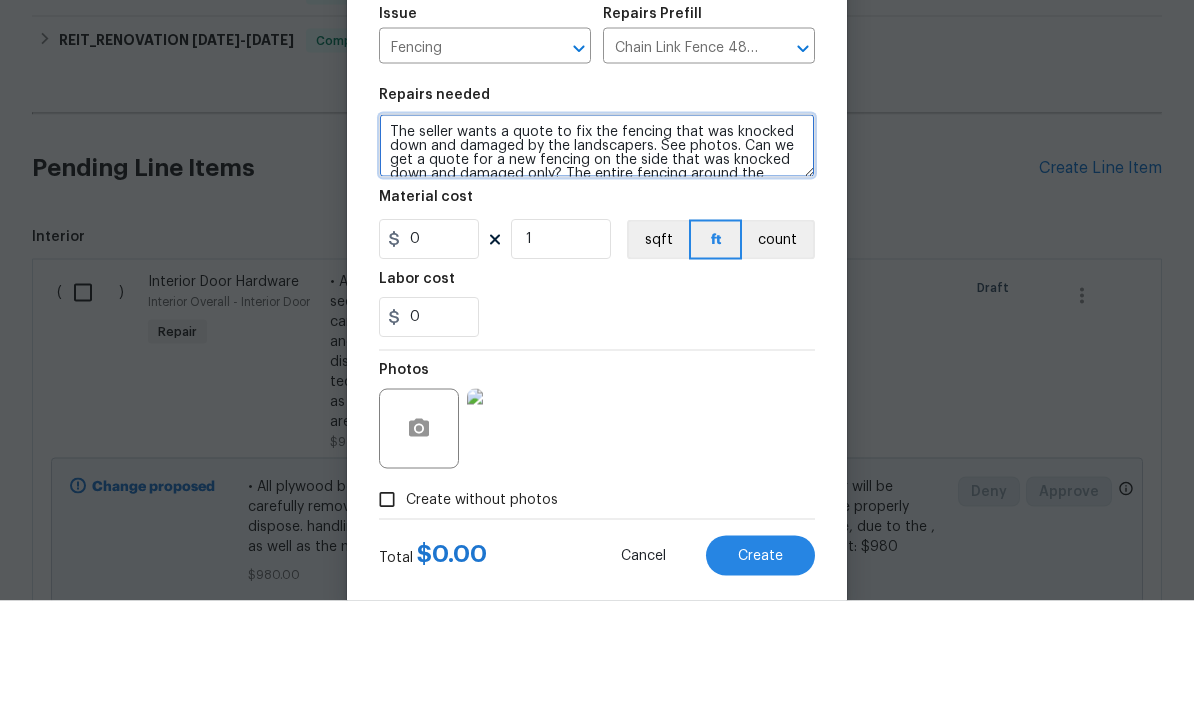 scroll, scrollTop: 28, scrollLeft: 0, axis: vertical 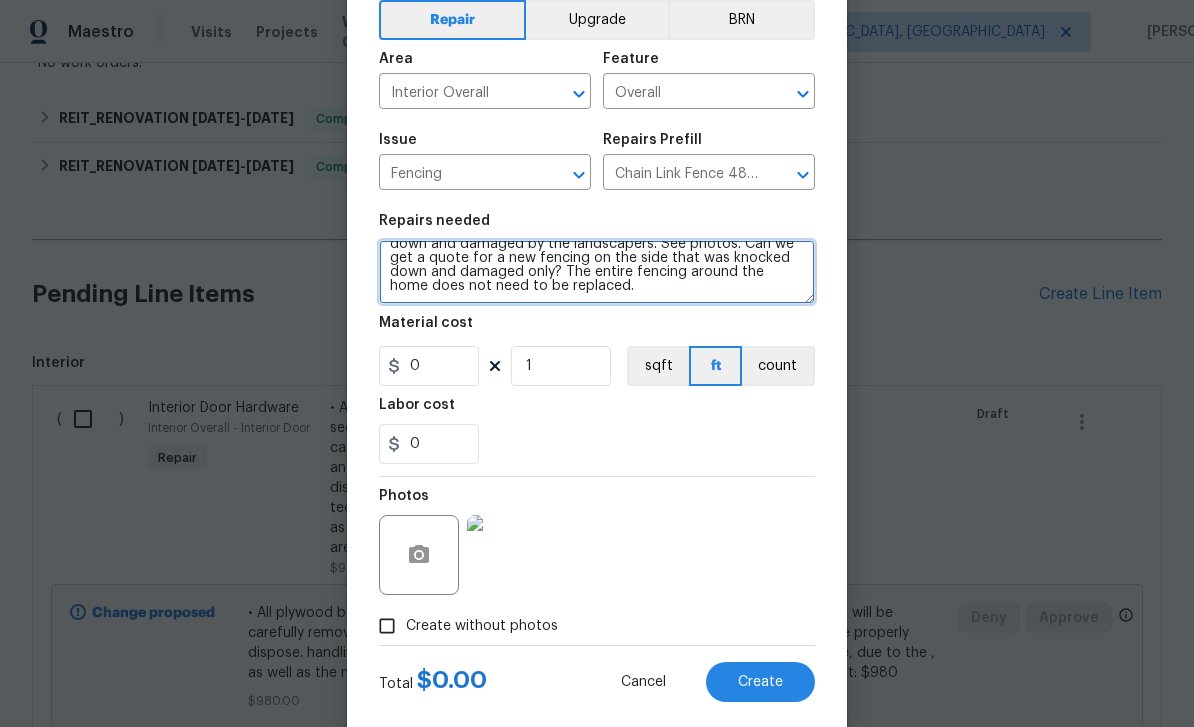 click on "The seller wants a quote to fix the fencing that was knocked down and damaged by the landscapers. See photos. Can we get a quote for a new fencing on the side that was knocked down and damaged only? The entire fencing around the home does not need to be replaced." at bounding box center [597, 272] 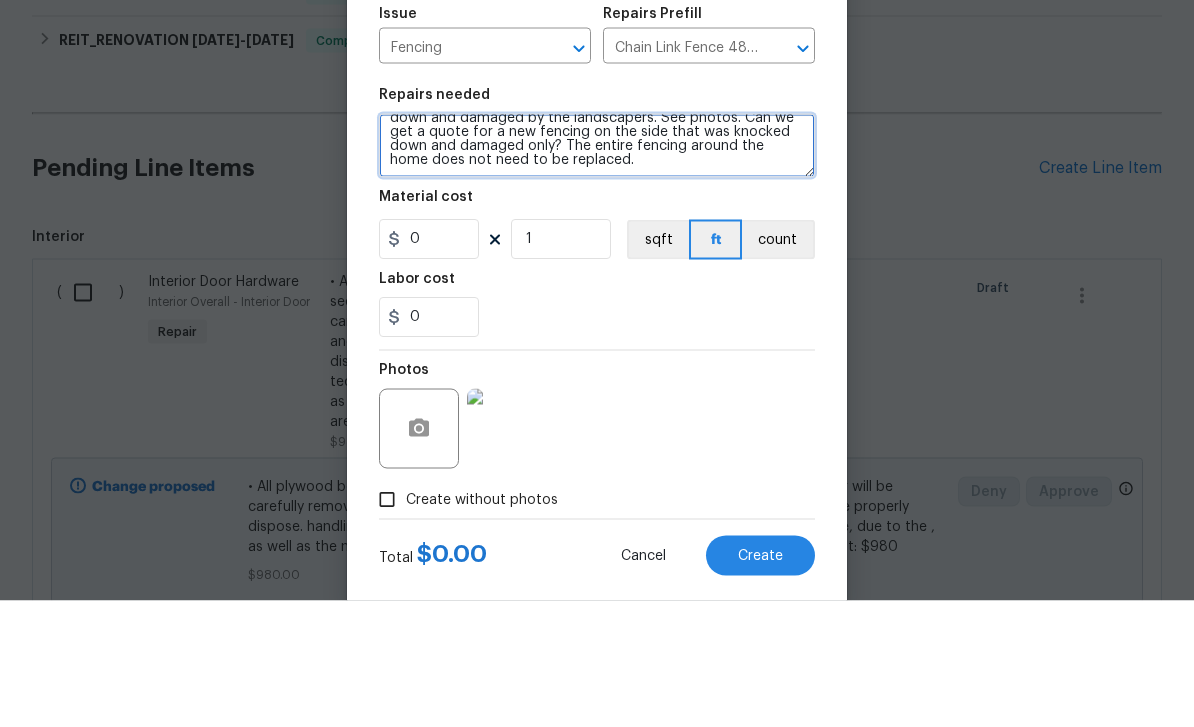 click on "The seller wants a quote to fix the fencing that was knocked down and damaged by the landscapers. See photos. Can we get a quote for a new fencing on the side that was knocked down and damaged only? The entire fencing around the home does not need to be replaced." at bounding box center (597, 272) 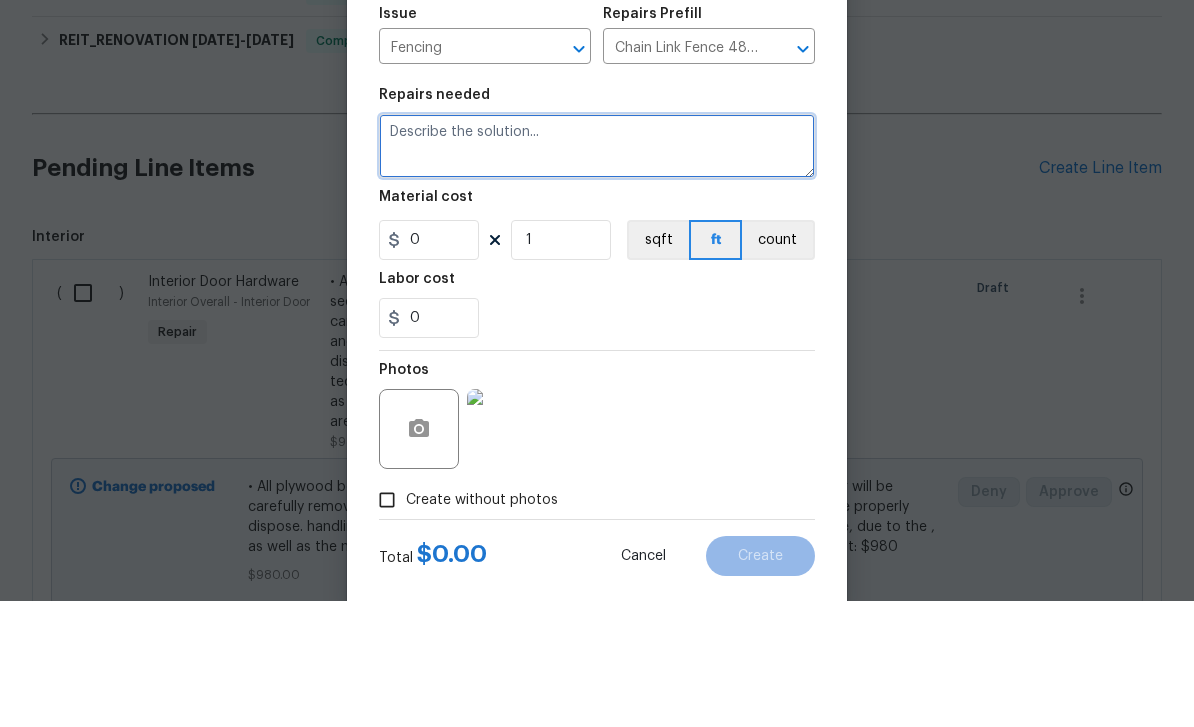 scroll, scrollTop: 0, scrollLeft: 0, axis: both 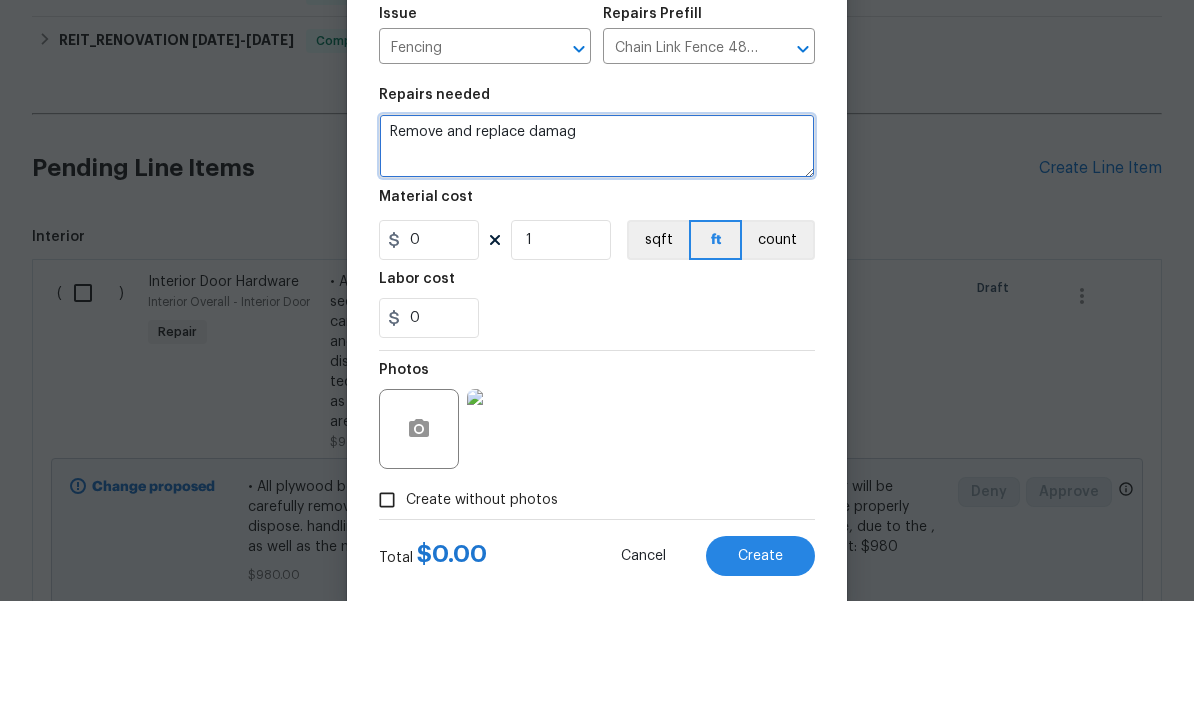 type on "Remove and replace damage" 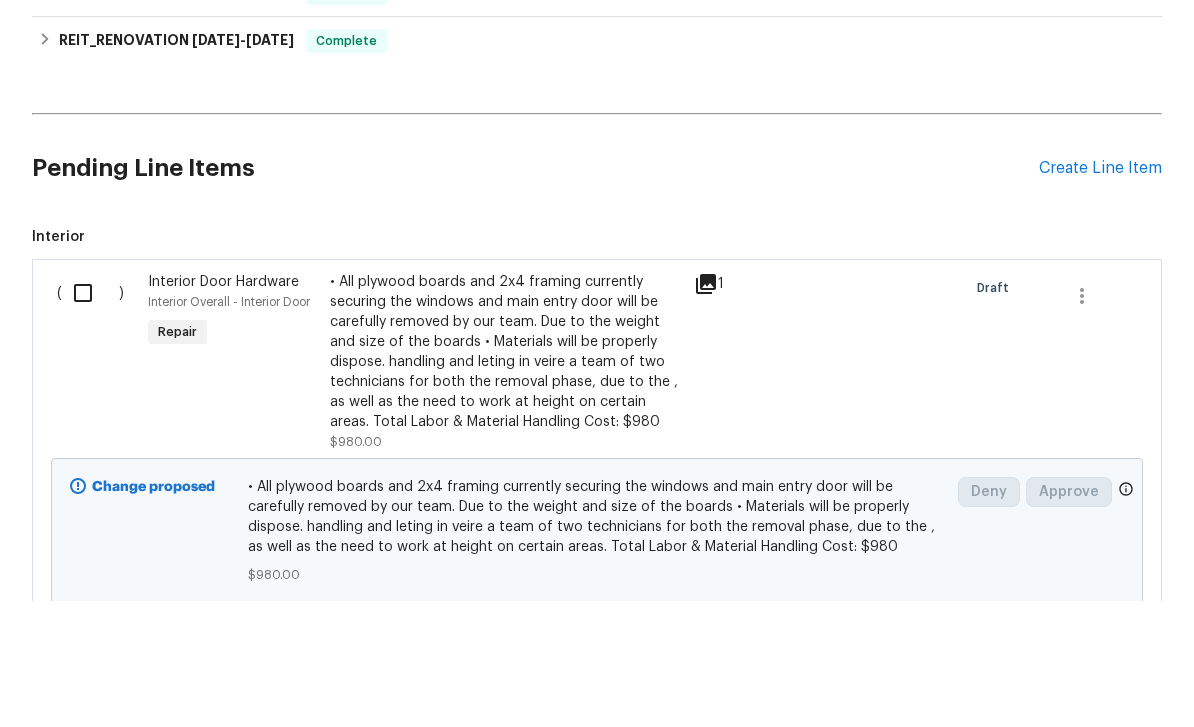 scroll, scrollTop: 64, scrollLeft: 0, axis: vertical 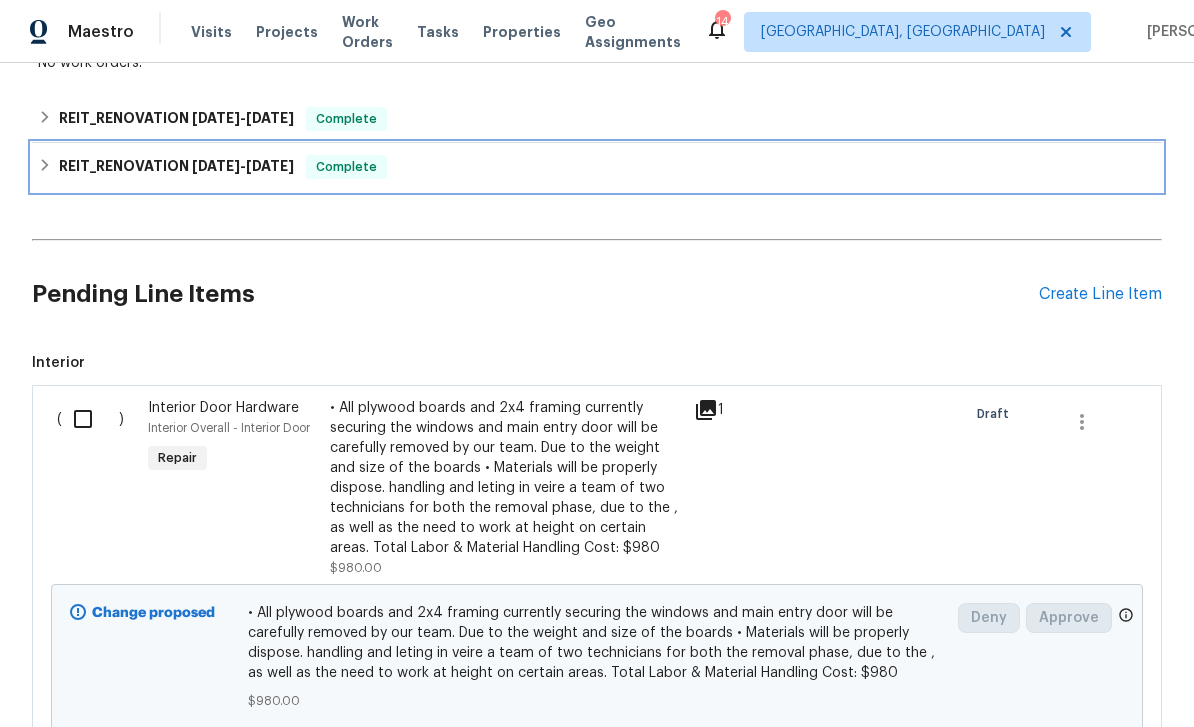 click on "REIT_RENOVATION   [DATE]  -  [DATE] Complete" at bounding box center (597, 167) 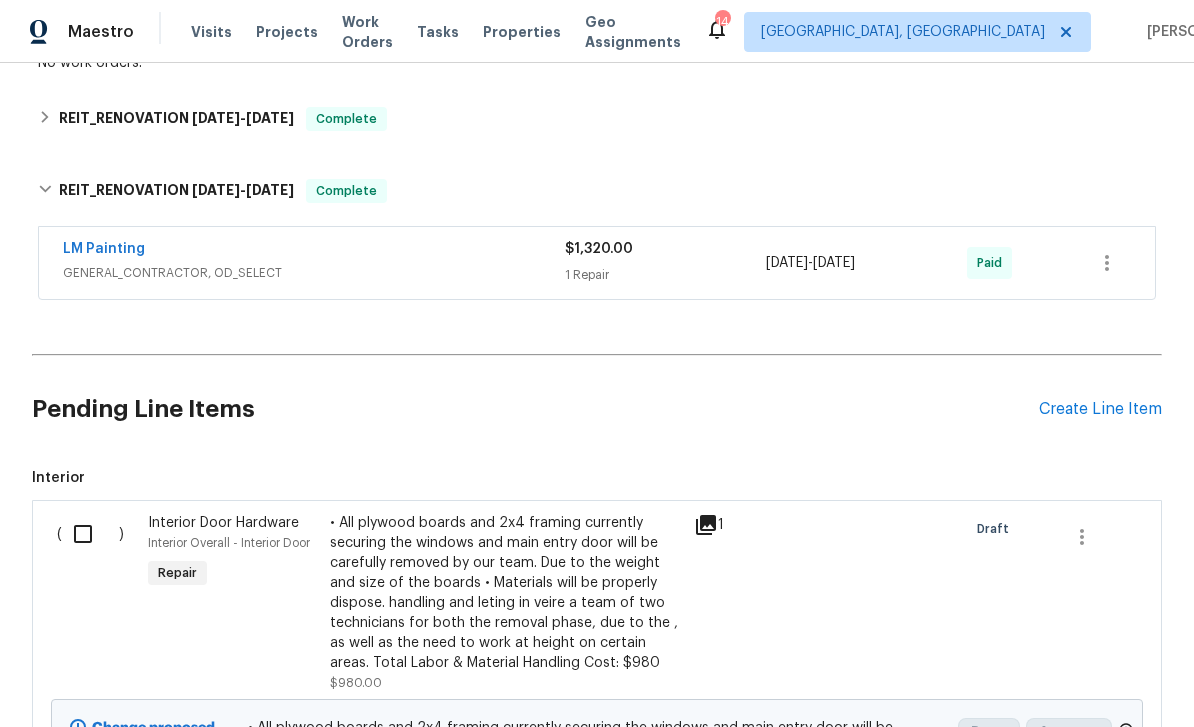 click on "Back to all projects [STREET_ADDRESS] 3 Beds | 1 Baths | Total: 1025 ft² | Above Grade: 1025 ft² | Basement Finished: N/A | 1957 Not seen [DATE] Mark Seen Actions Last Visit Date [DATE]  by  [PERSON_NAME]   Project Reit Renovation   Draft Visits Work Orders Maintenance Notes Condition Adjustments Costs Photos Floor Plans Cases REIT_RENOVATION   [DATE] Draft No work orders. REIT_RENOVATION   [DATE]  -  [DATE] Complete LM Painting GENERAL_CONTRACTOR, OD_SELECT $890.00 1 Repair [DATE]  -  [DATE] Paid REIT_RENOVATION   [DATE]  -  [DATE] Complete LM Painting GENERAL_CONTRACTOR, OD_SELECT $1,320.00 1 Repair [DATE]  -  [DATE] Paid Pending Line Items Create Line Item Interior ( ) Interior Door Hardware Interior Overall - Interior Door Repair $980.00   1 Draft Change proposed $980.00 Deny Approve" at bounding box center (597, 286) 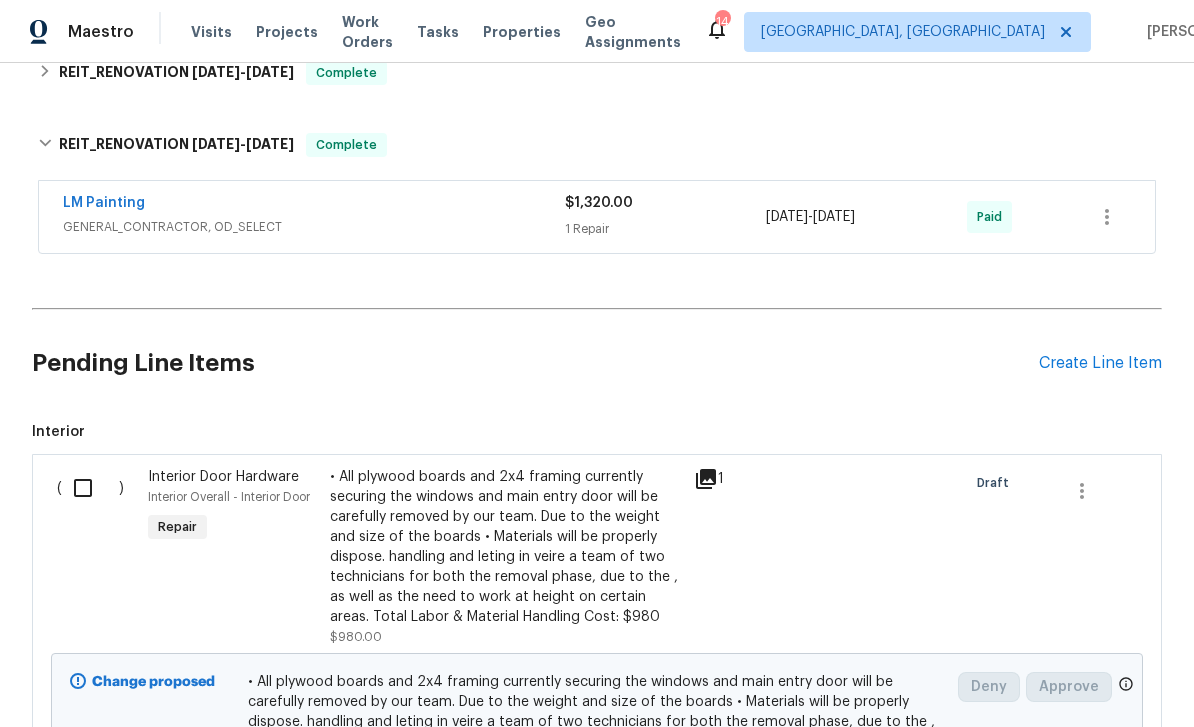 scroll, scrollTop: 428, scrollLeft: 0, axis: vertical 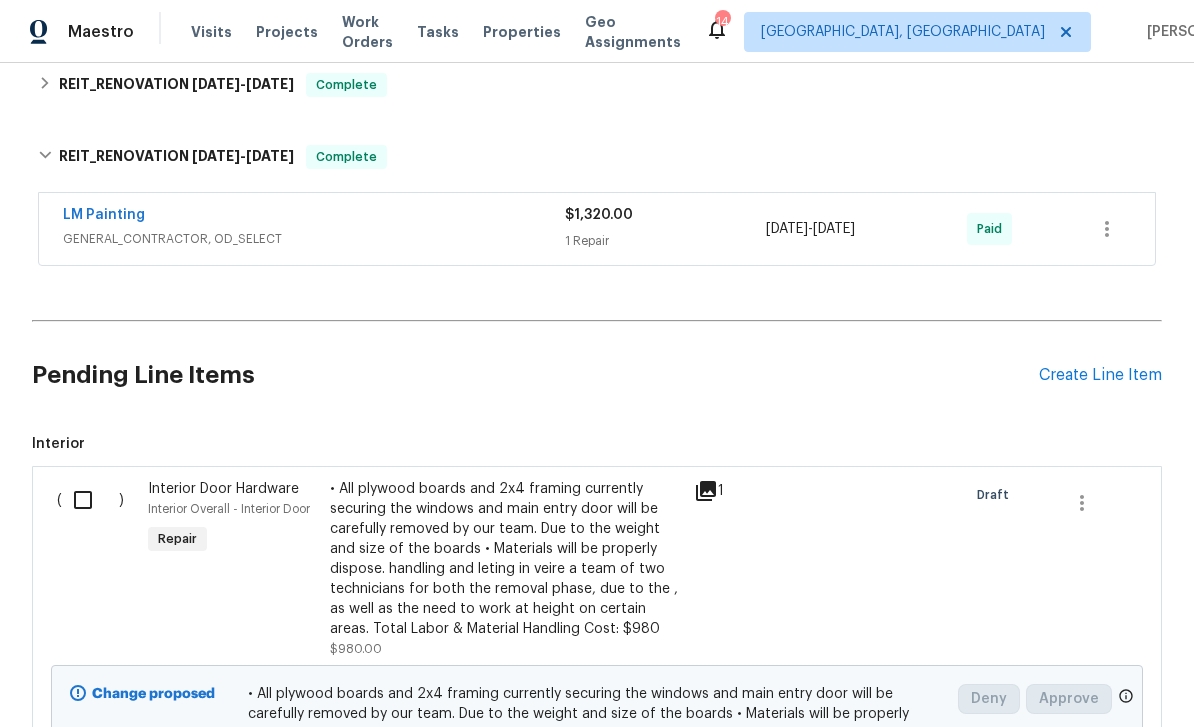 click on "Create Line Item" at bounding box center (1100, 375) 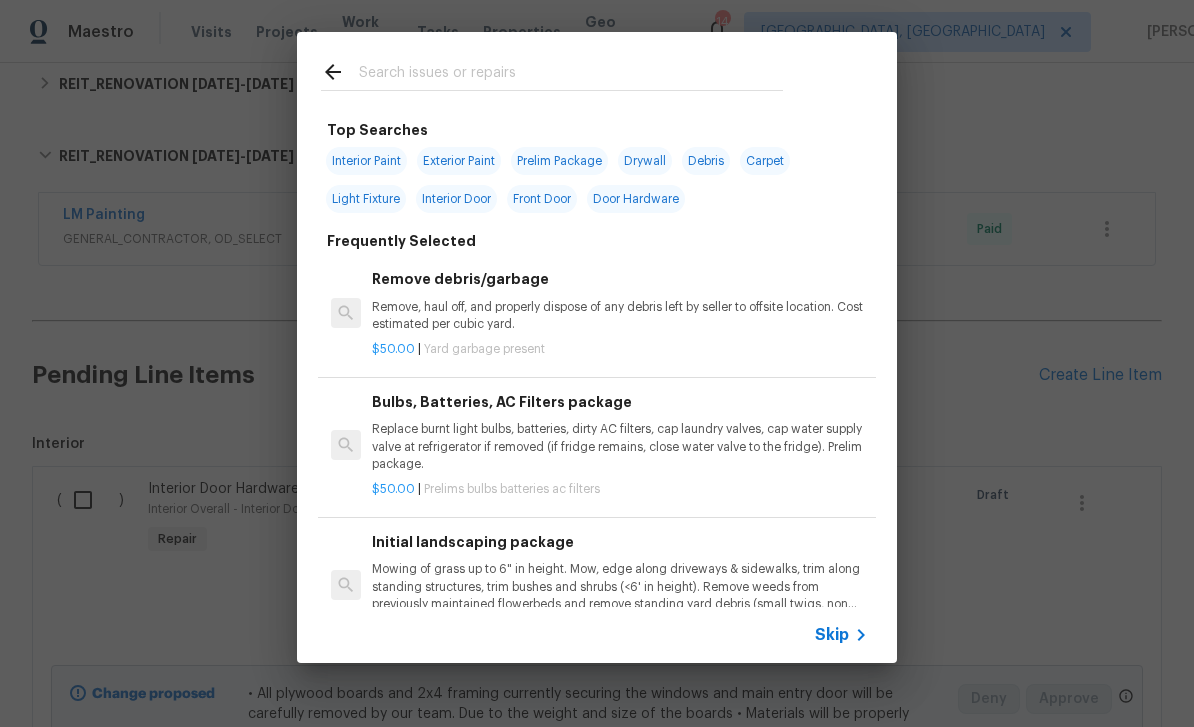 click at bounding box center [552, 71] 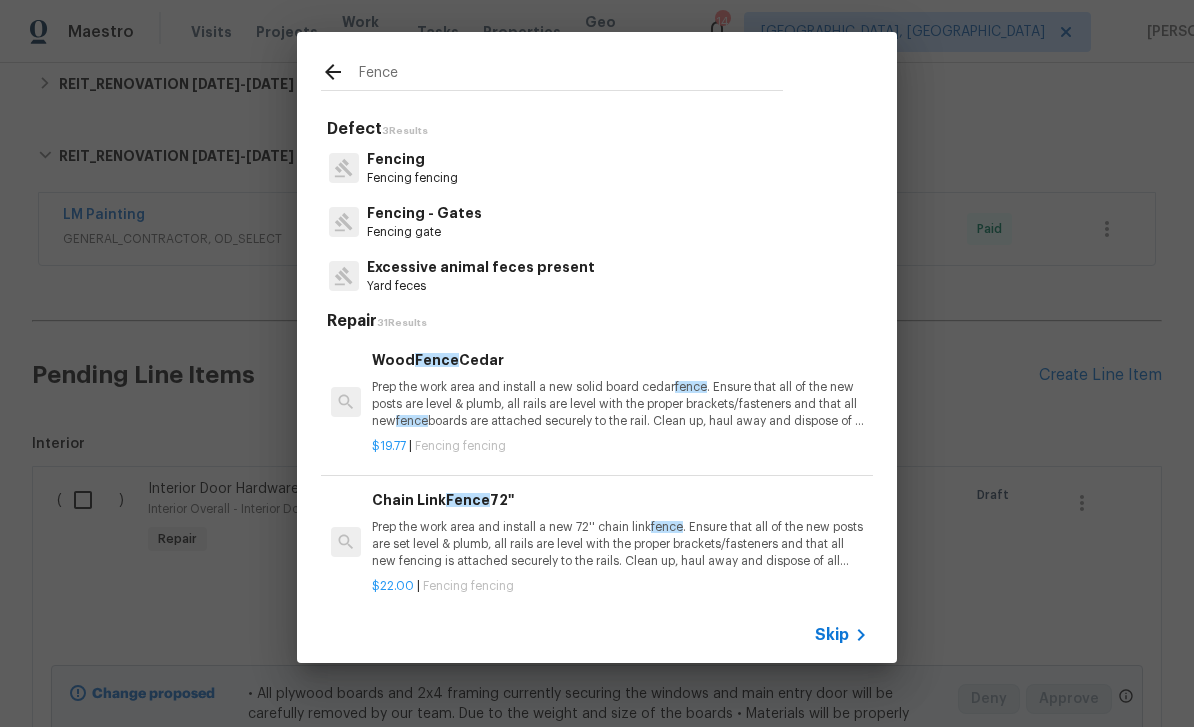 type on "Fence" 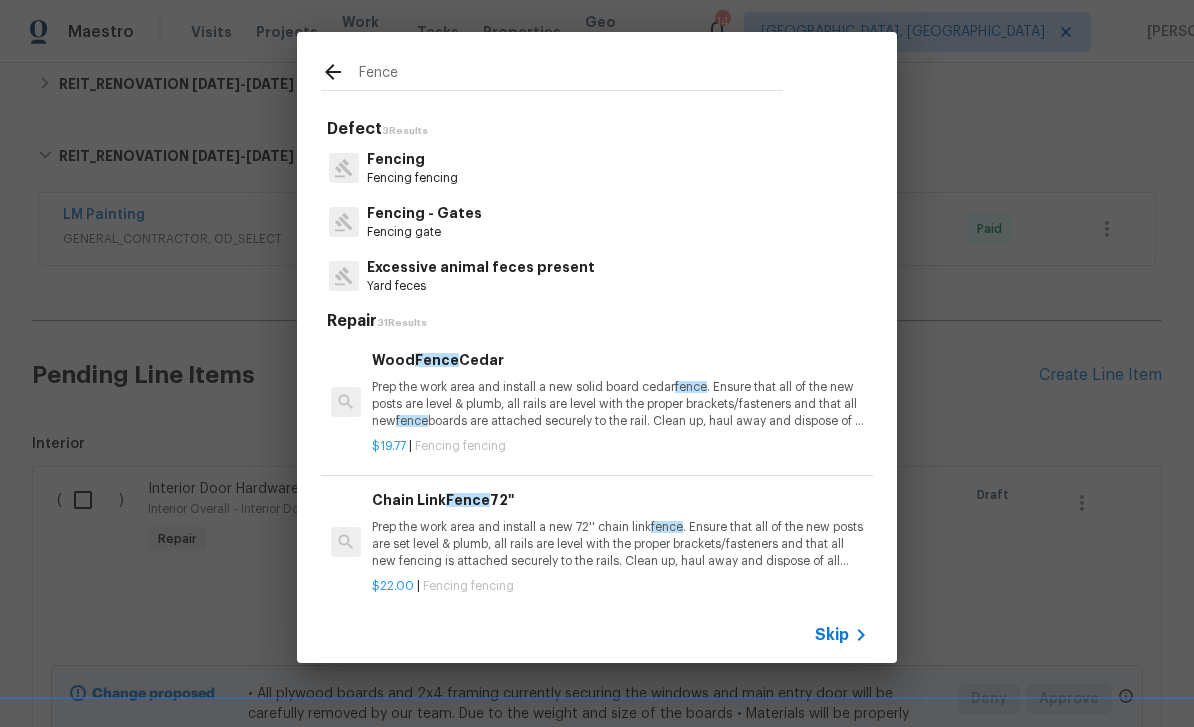 click on "Fencing Fencing fencing" at bounding box center [597, 168] 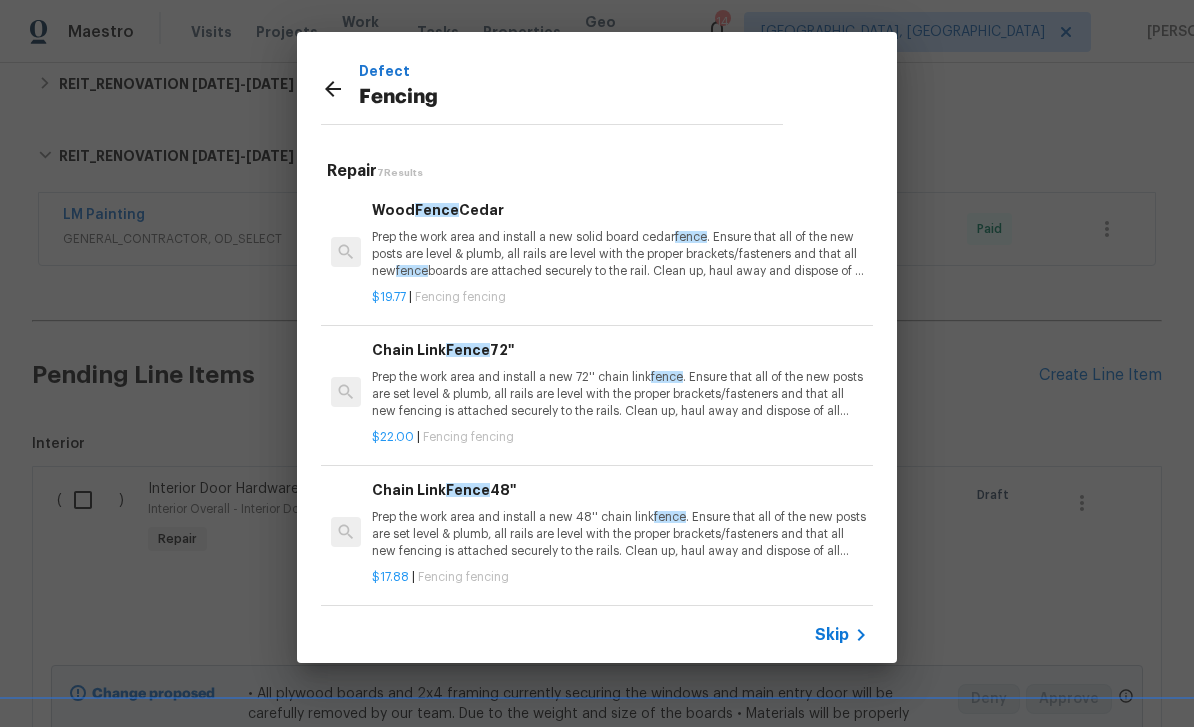 click on "Prep the work area and install a new 48'' chain link  fence . Ensure that all of the new posts are set level & plumb, all rails are level with the proper brackets/fasteners and that all new fencing is attached securely to the rails. Clean up, haul away and dispose of all debris properly." at bounding box center (620, 534) 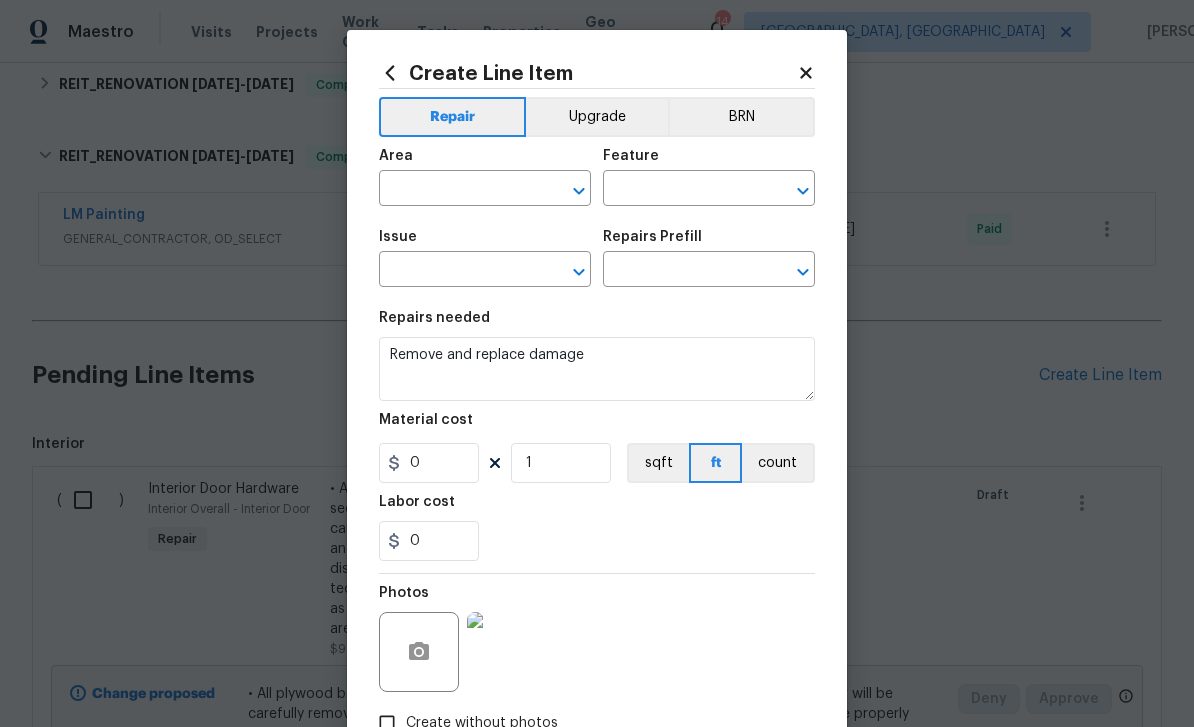 type on "Interior Overall" 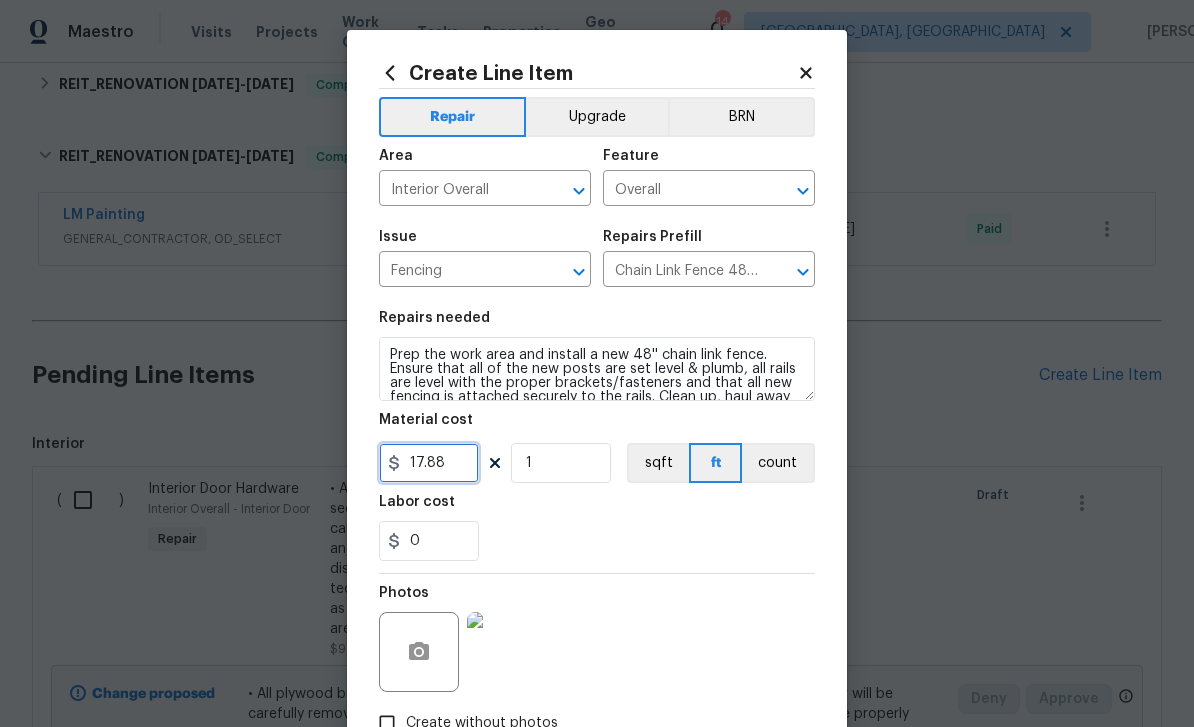 click on "17.88" at bounding box center [429, 463] 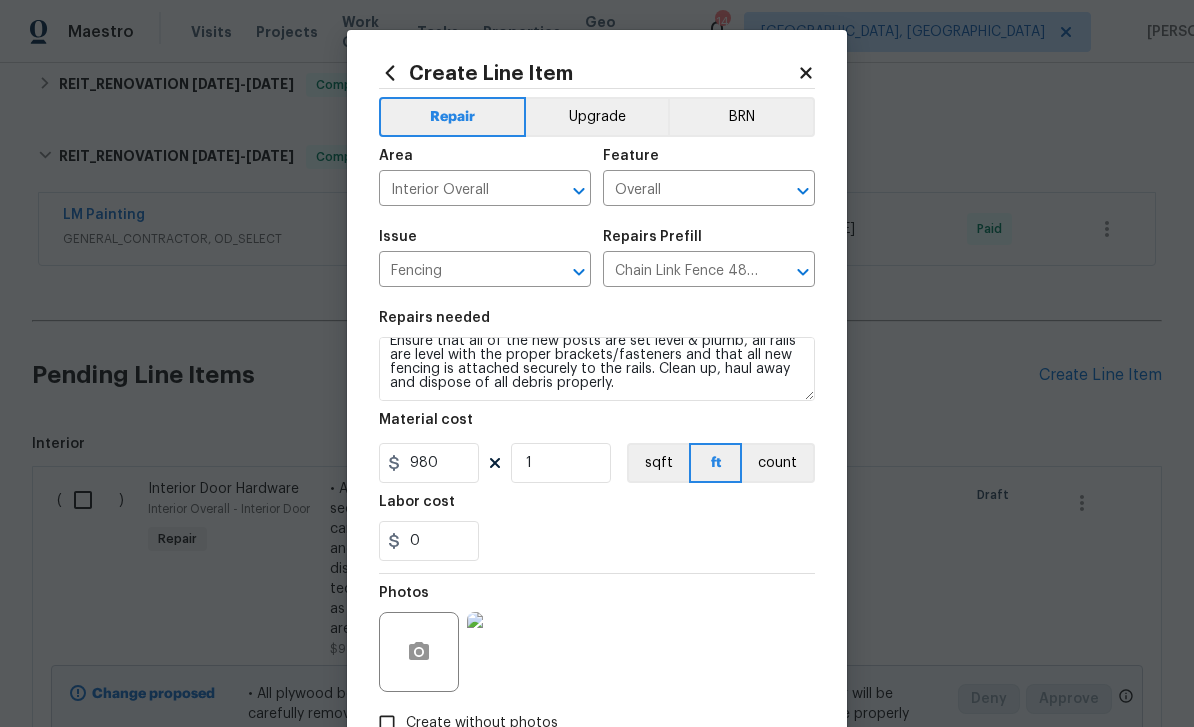 scroll, scrollTop: 28, scrollLeft: 0, axis: vertical 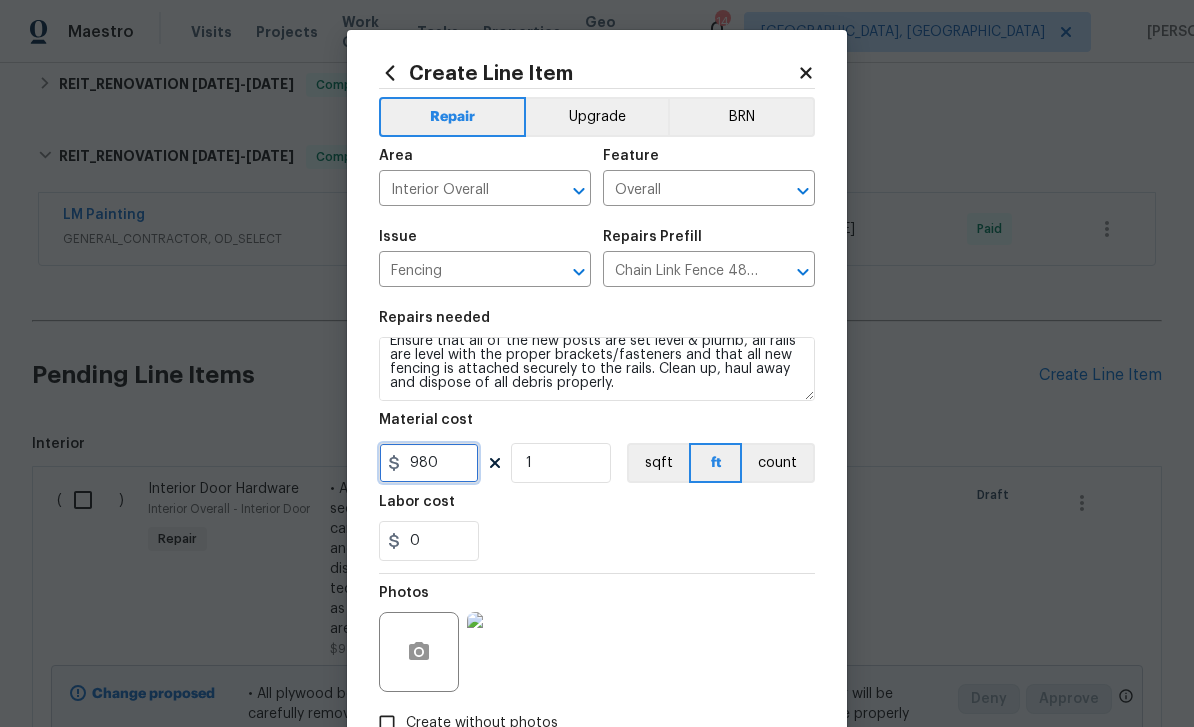 type on "980" 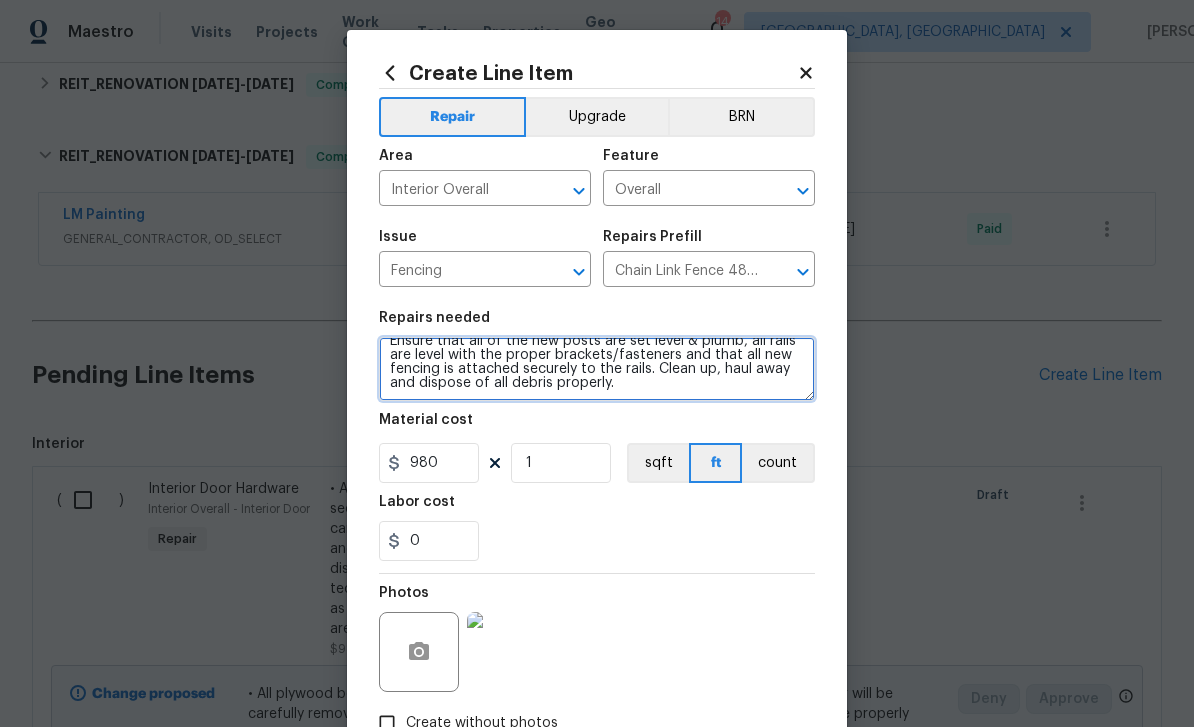 click on "Prep the work area and install a new 48'' chain link fence. Ensure that all of the new posts are set level & plumb, all rails are level with the proper brackets/fasteners and that all new fencing is attached securely to the rails. Clean up, haul away and dispose of all debris properly." at bounding box center (597, 369) 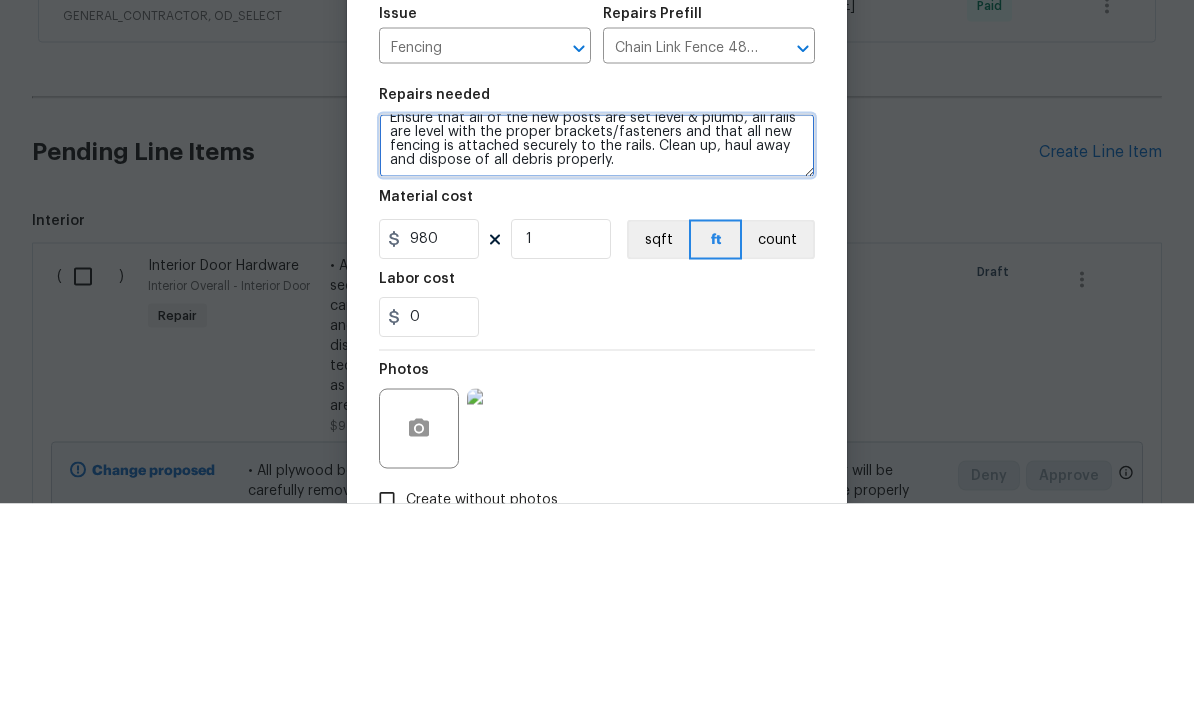 click on "Prep the work area and install a new 48'' chain link fence. Ensure that all of the new posts are set level & plumb, all rails are level with the proper brackets/fasteners and that all new fencing is attached securely to the rails. Clean up, haul away and dispose of all debris properly." at bounding box center [597, 369] 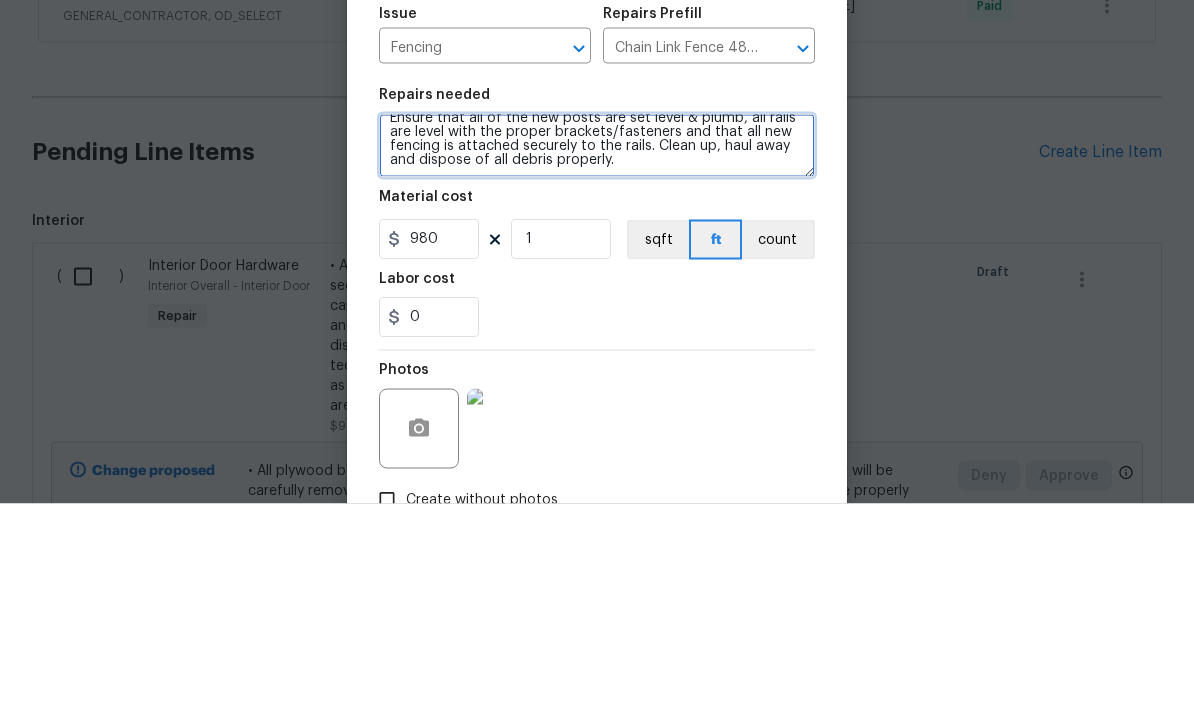 click on "Prep the work area and install a new 48'' chain link fence. Ensure that all of the new posts are set level & plumb, all rails are level with the proper brackets/fasteners and that all new fencing is attached securely to the rails. Clean up, haul away and dispose of all debris properly." at bounding box center (597, 369) 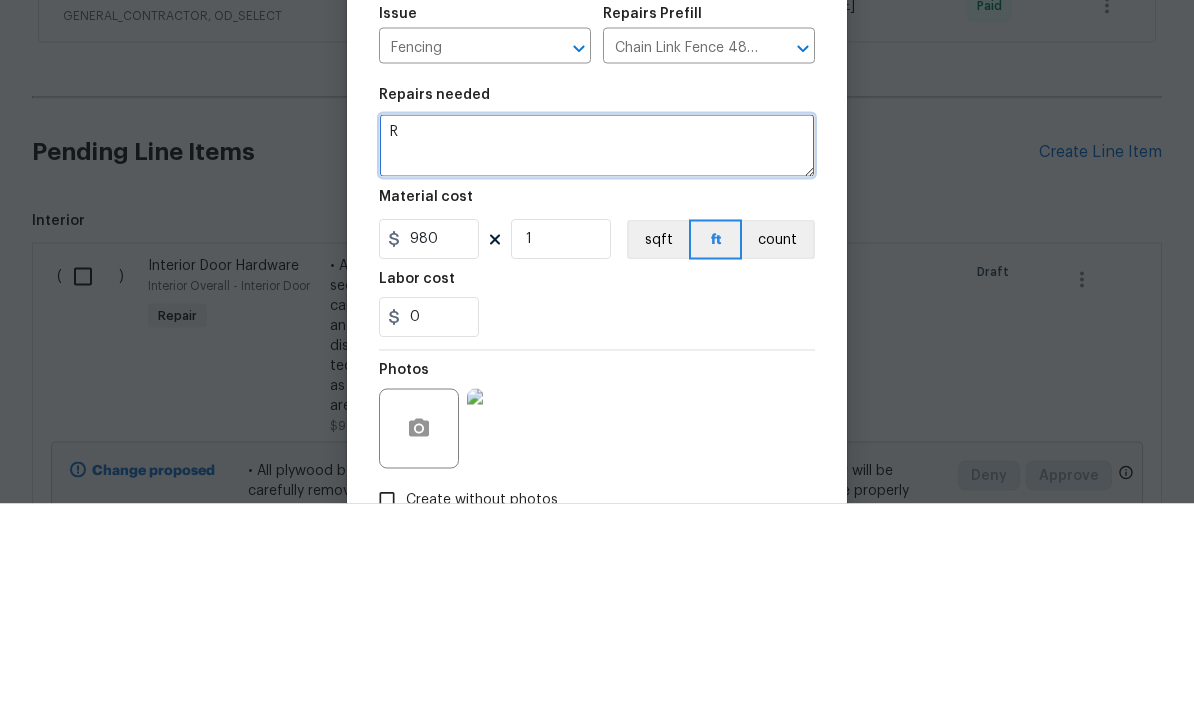 scroll, scrollTop: 0, scrollLeft: 0, axis: both 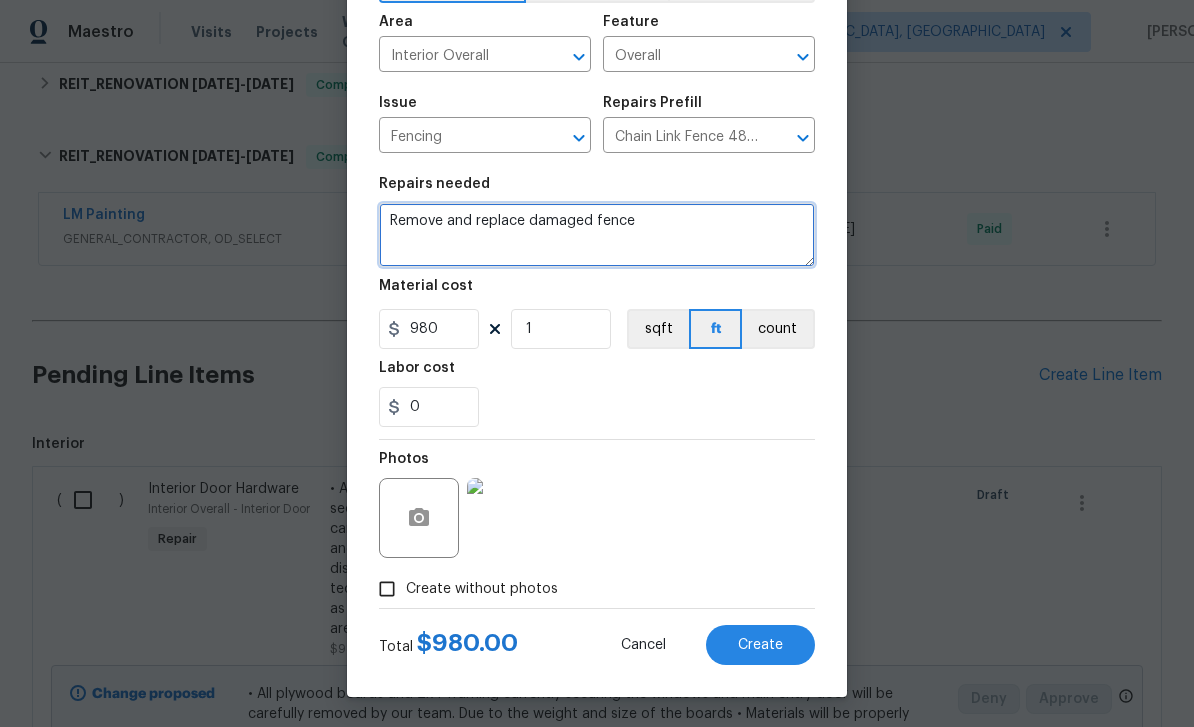 type on "Remove and replace damaged fence" 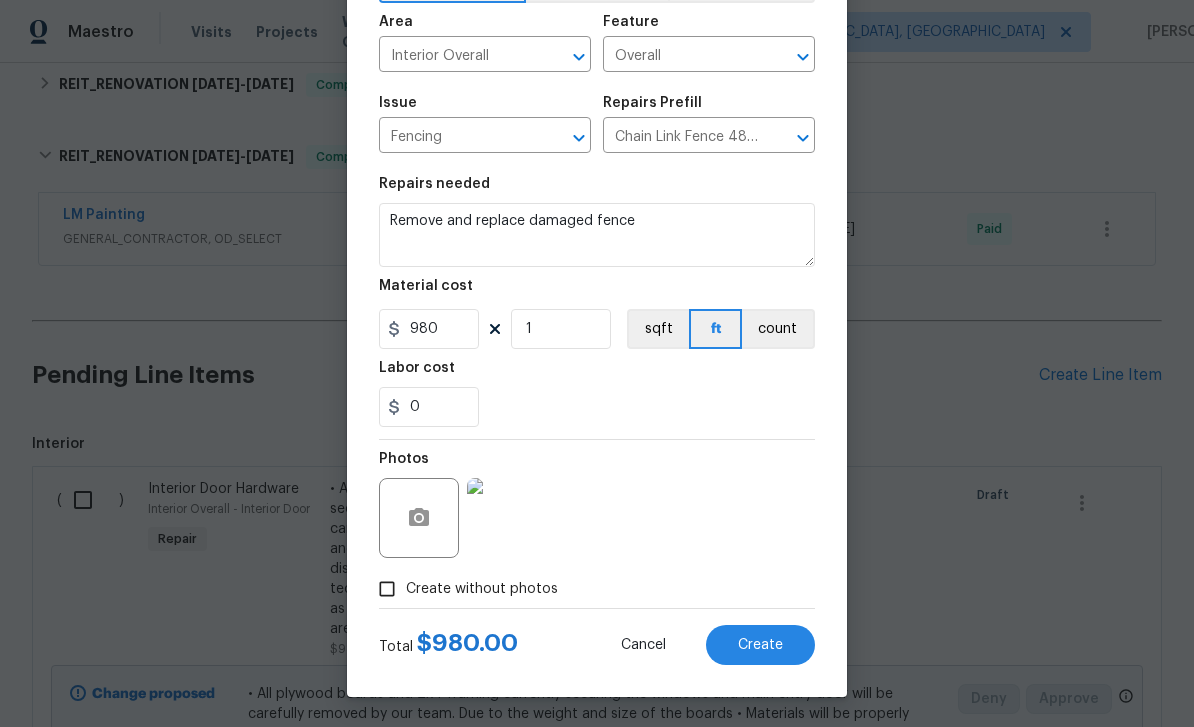 click on "Create" at bounding box center (760, 645) 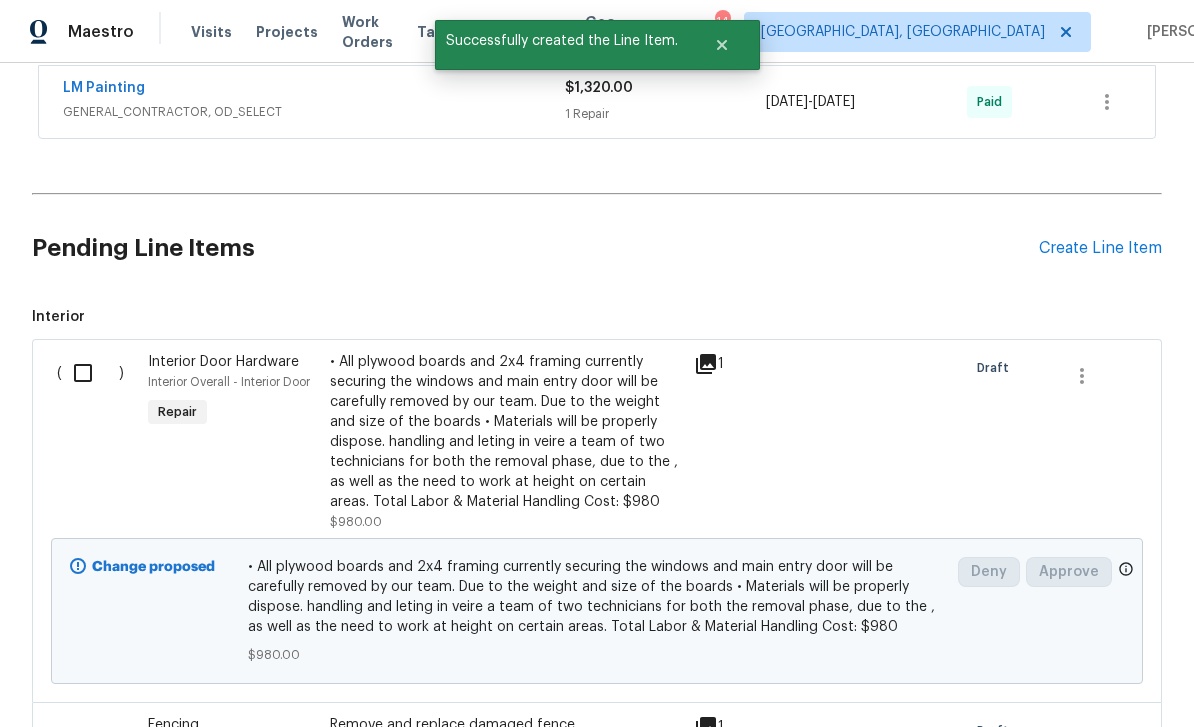 click at bounding box center (90, 373) 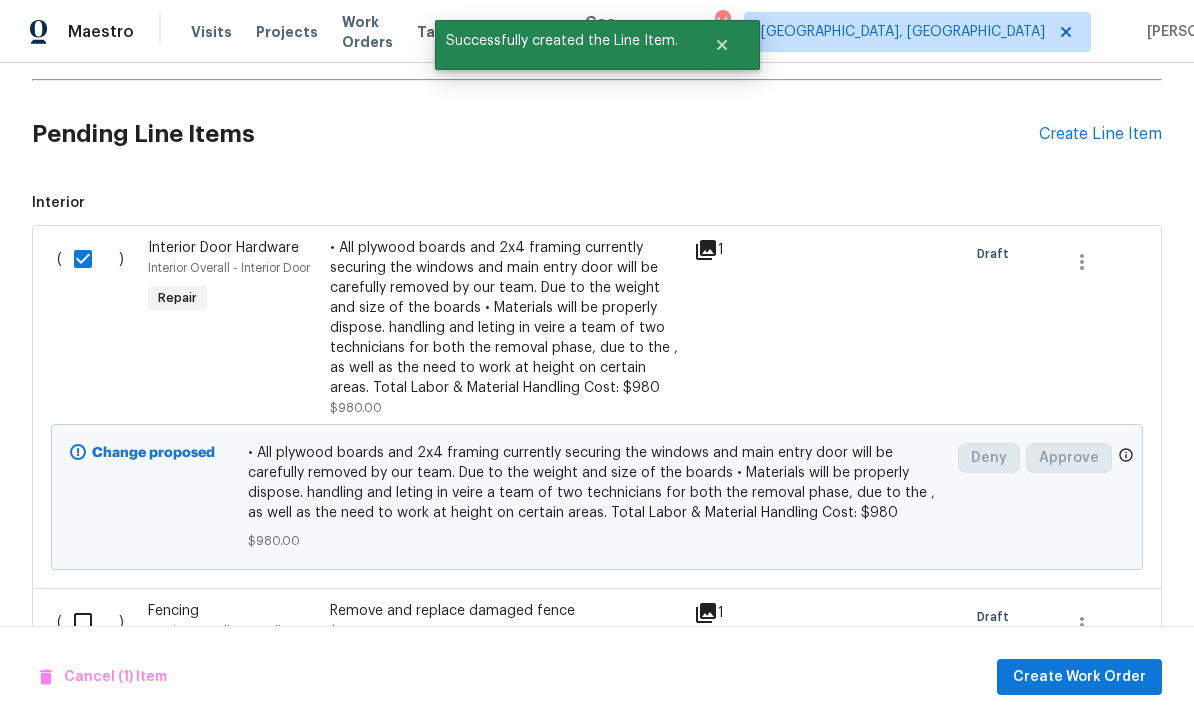 scroll, scrollTop: 679, scrollLeft: 0, axis: vertical 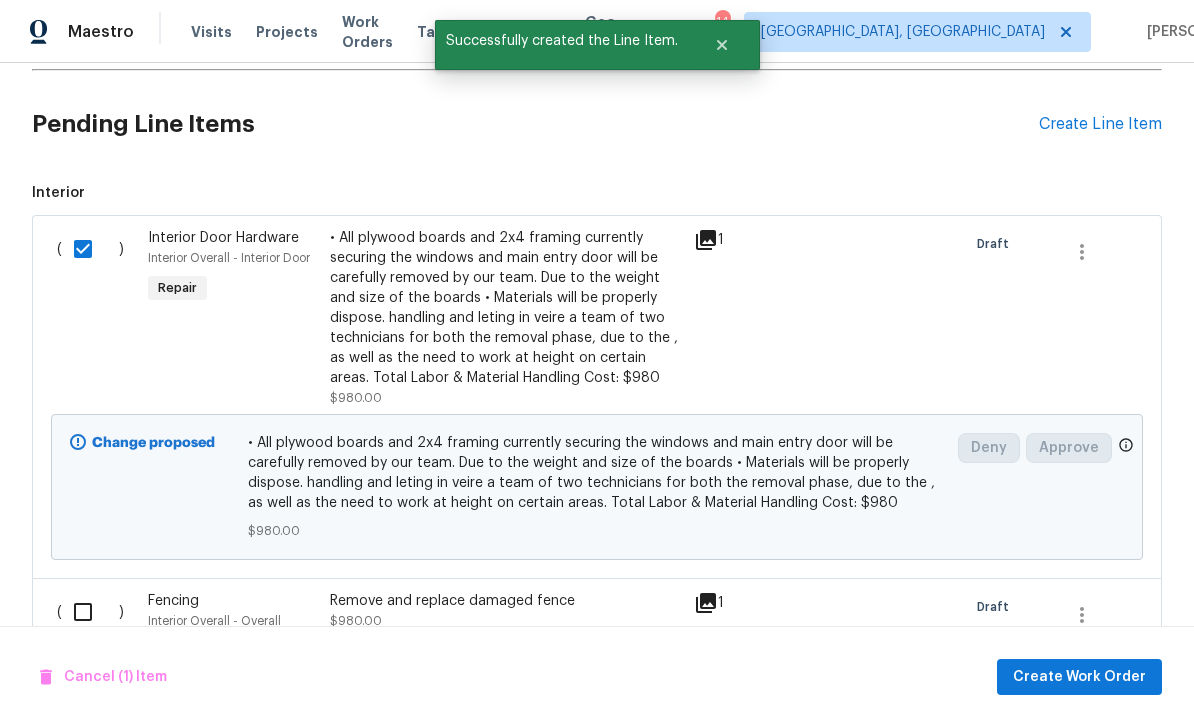 click at bounding box center [90, 612] 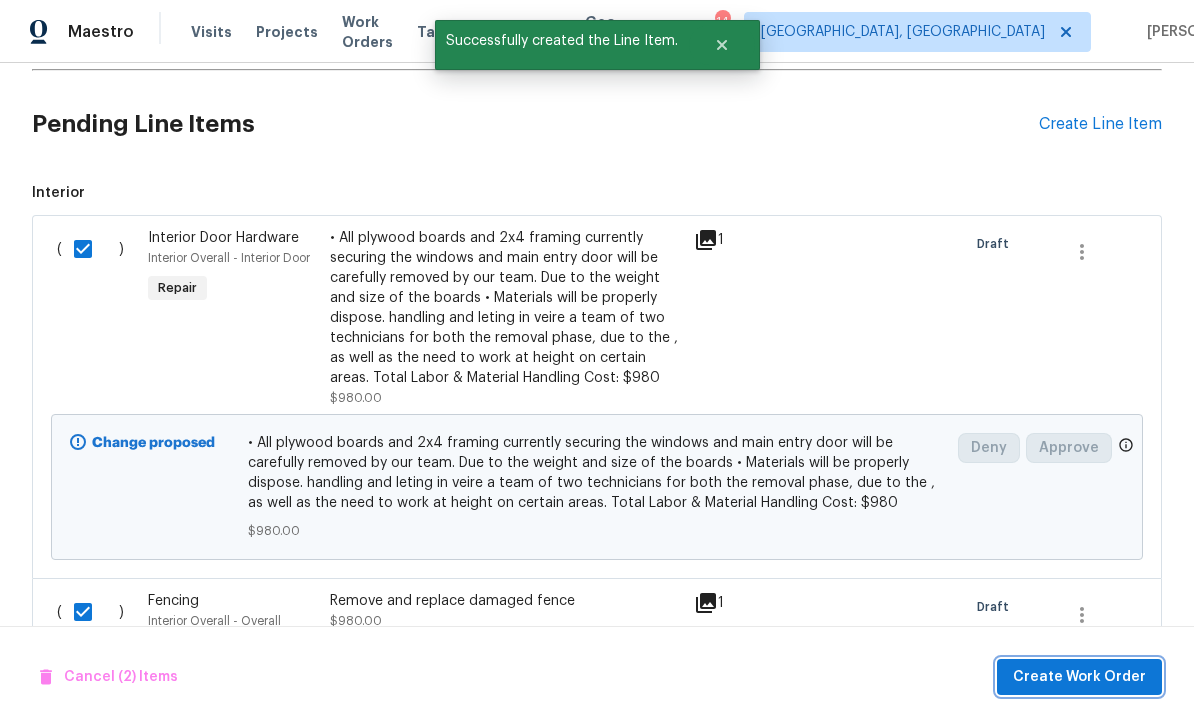 click on "Create Work Order" at bounding box center [1079, 677] 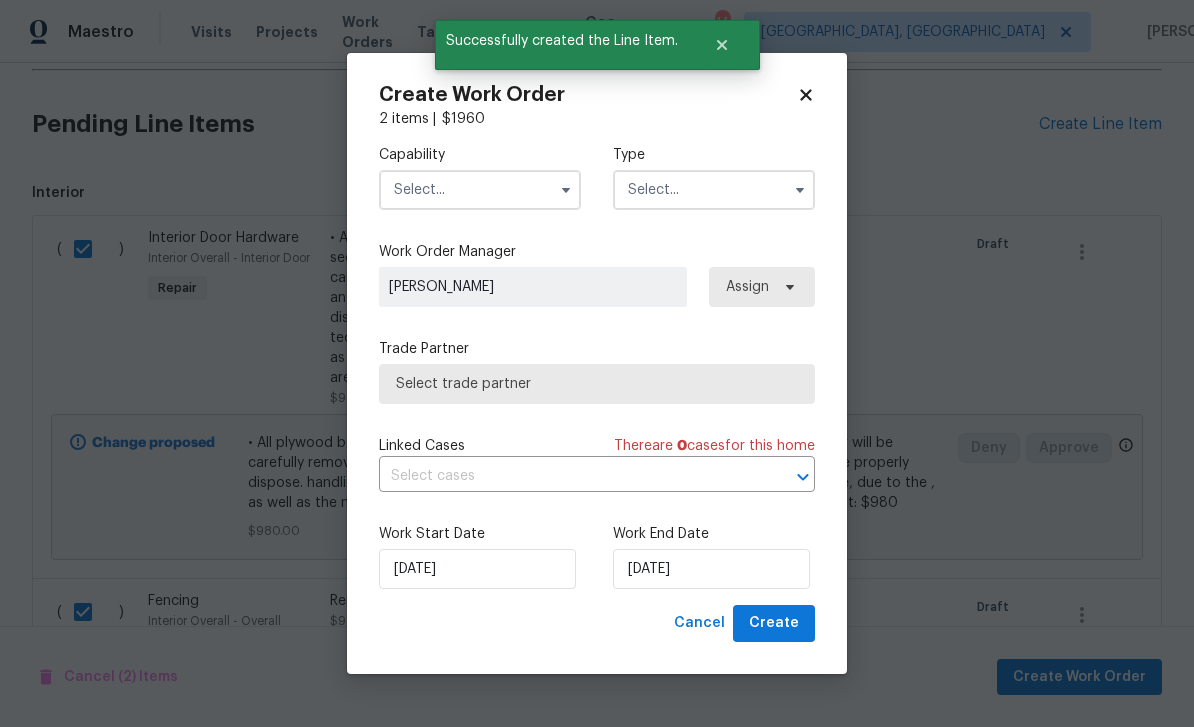 click at bounding box center [480, 190] 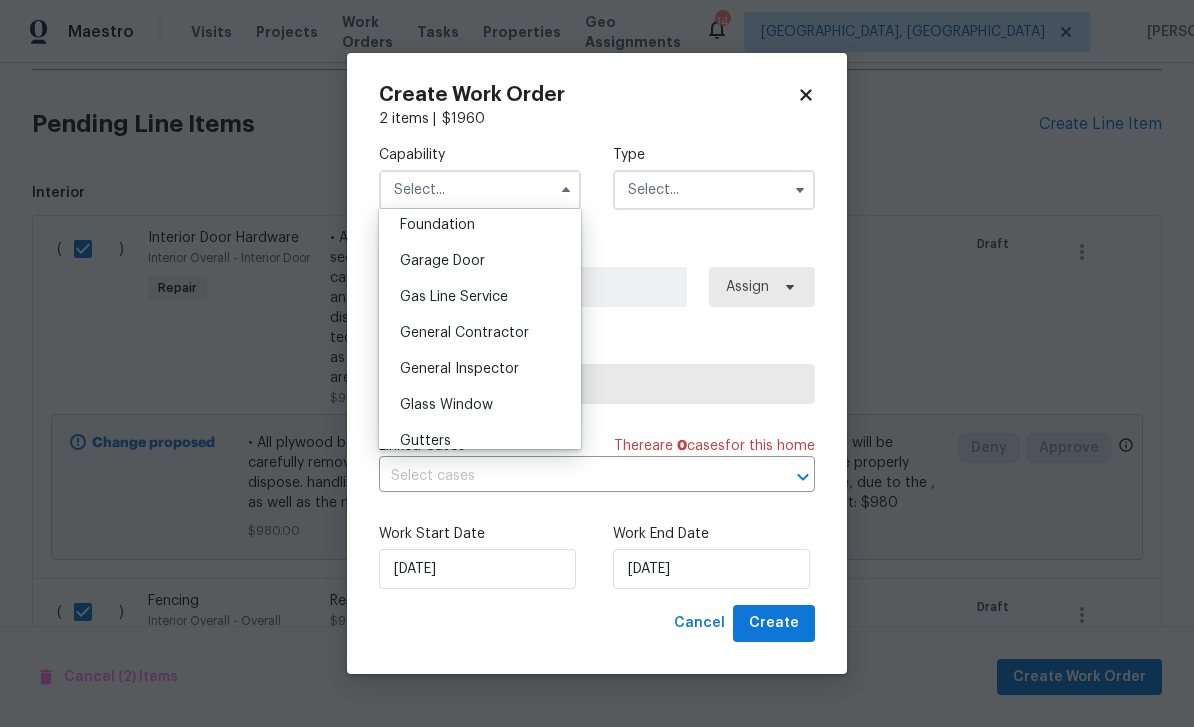 scroll, scrollTop: 888, scrollLeft: 0, axis: vertical 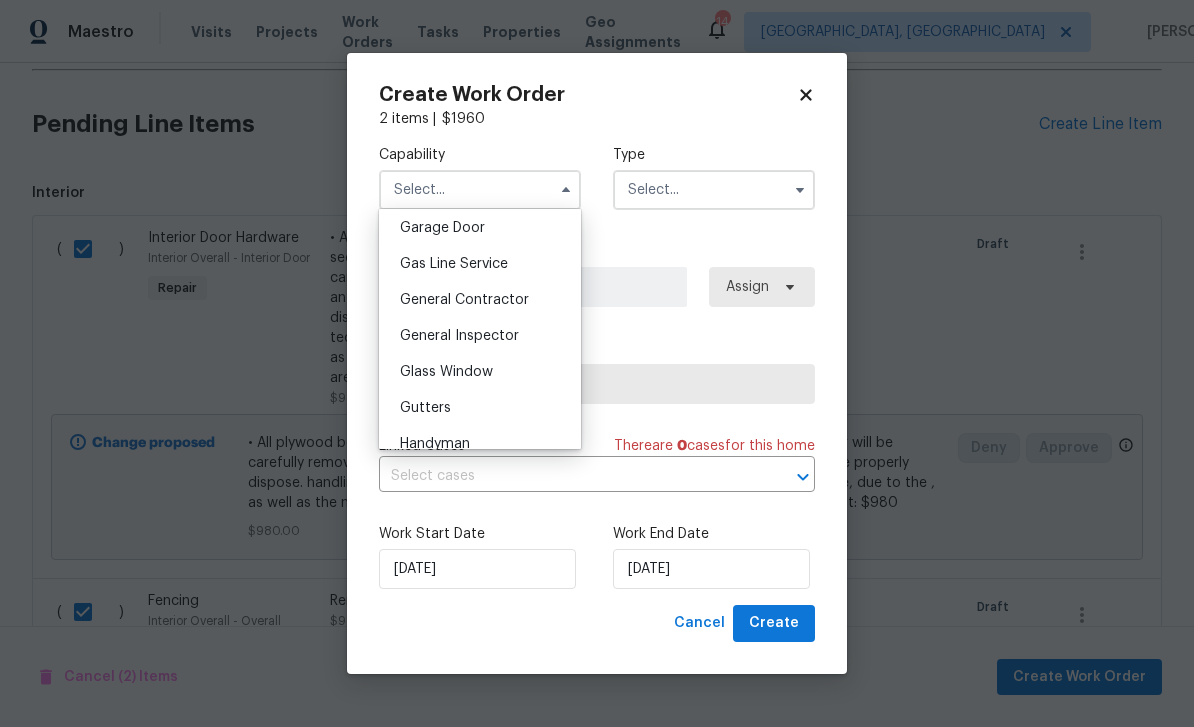 click on "General Contractor" at bounding box center [480, 300] 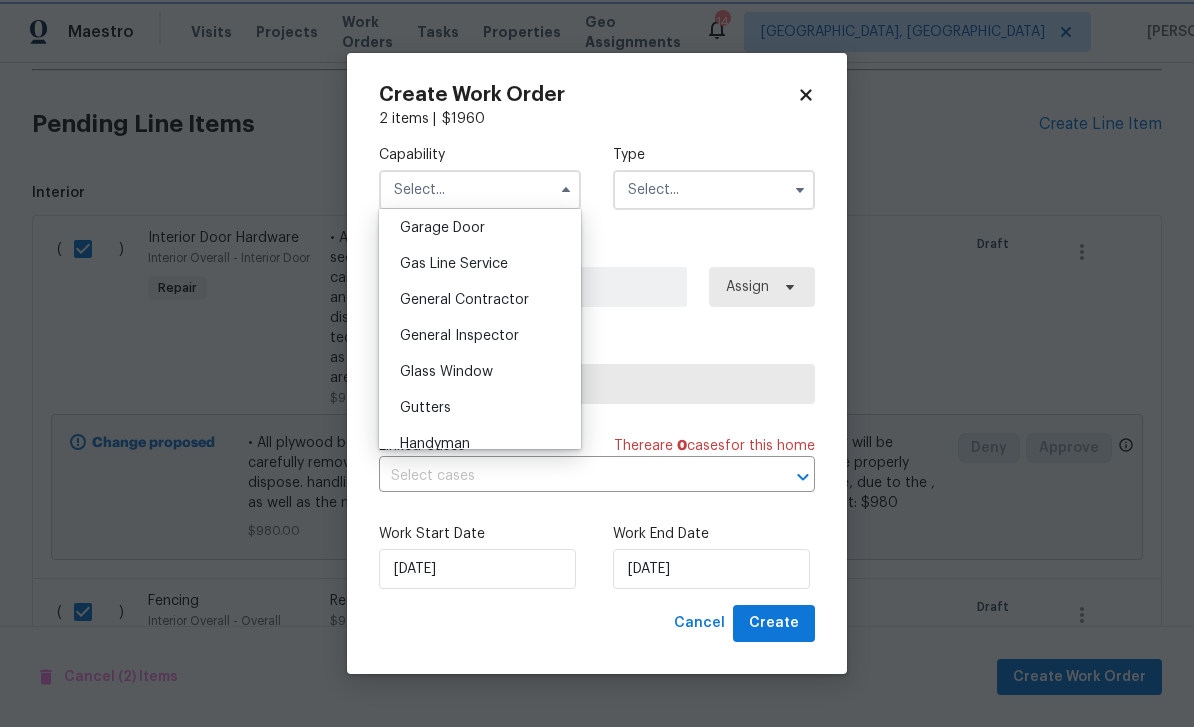 type on "General Contractor" 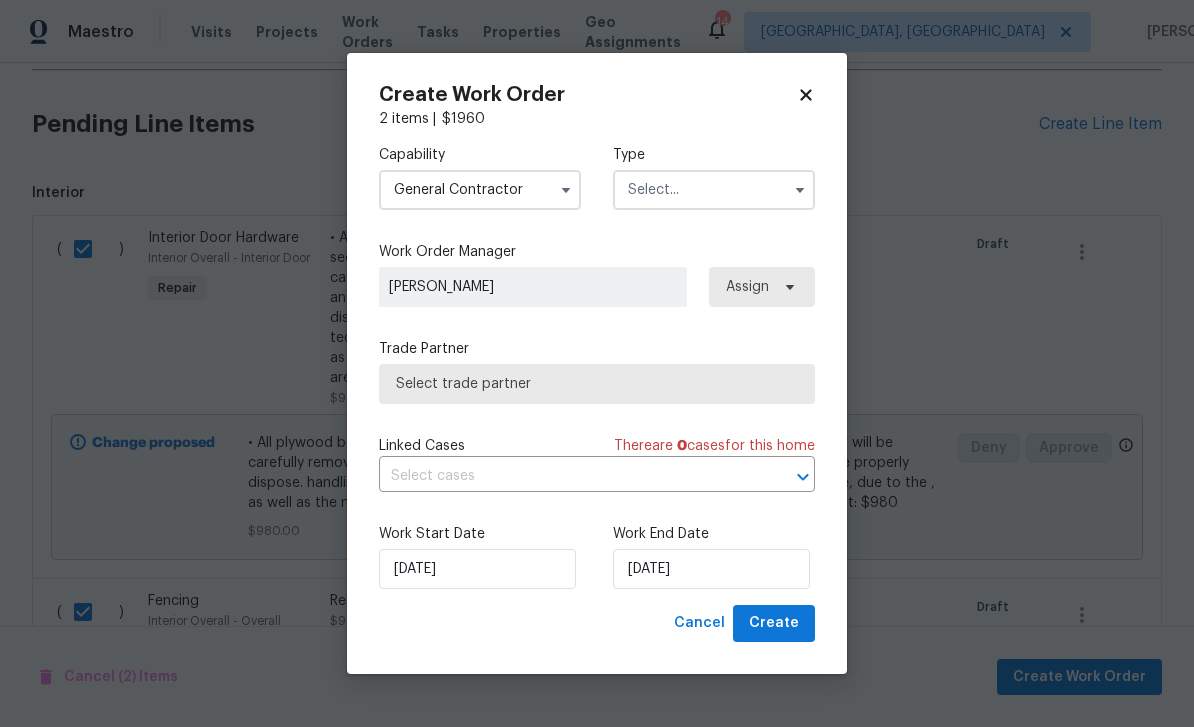 click at bounding box center (714, 190) 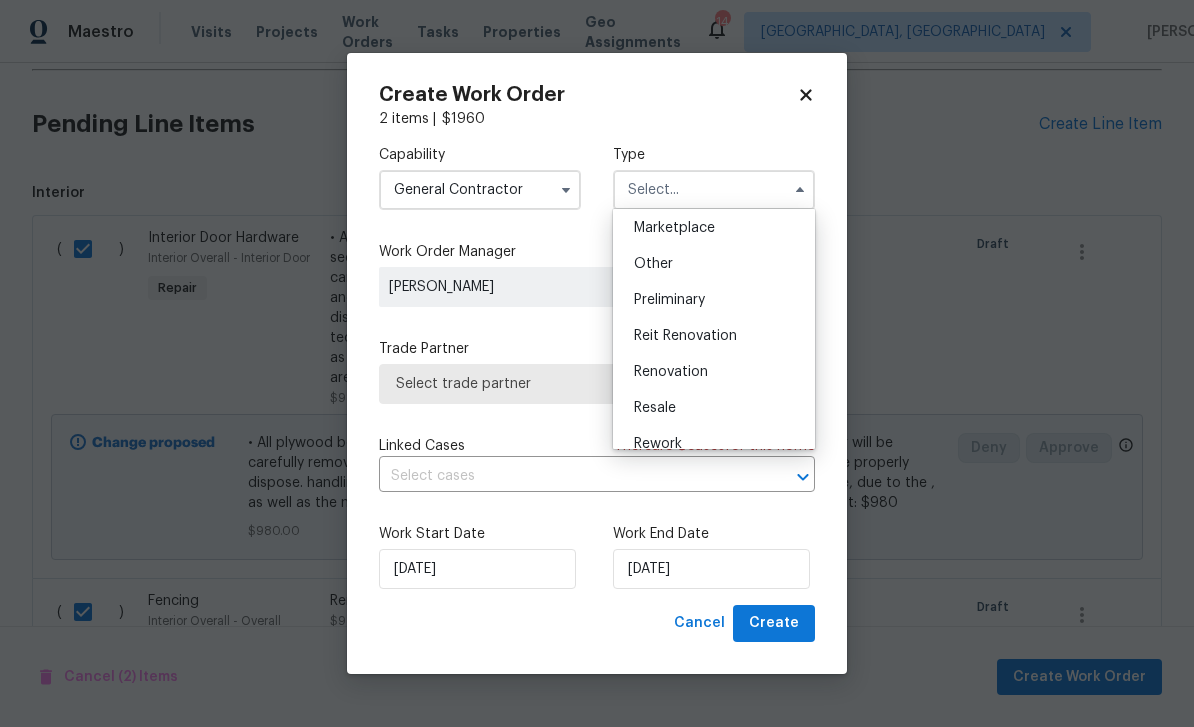 scroll, scrollTop: 380, scrollLeft: 0, axis: vertical 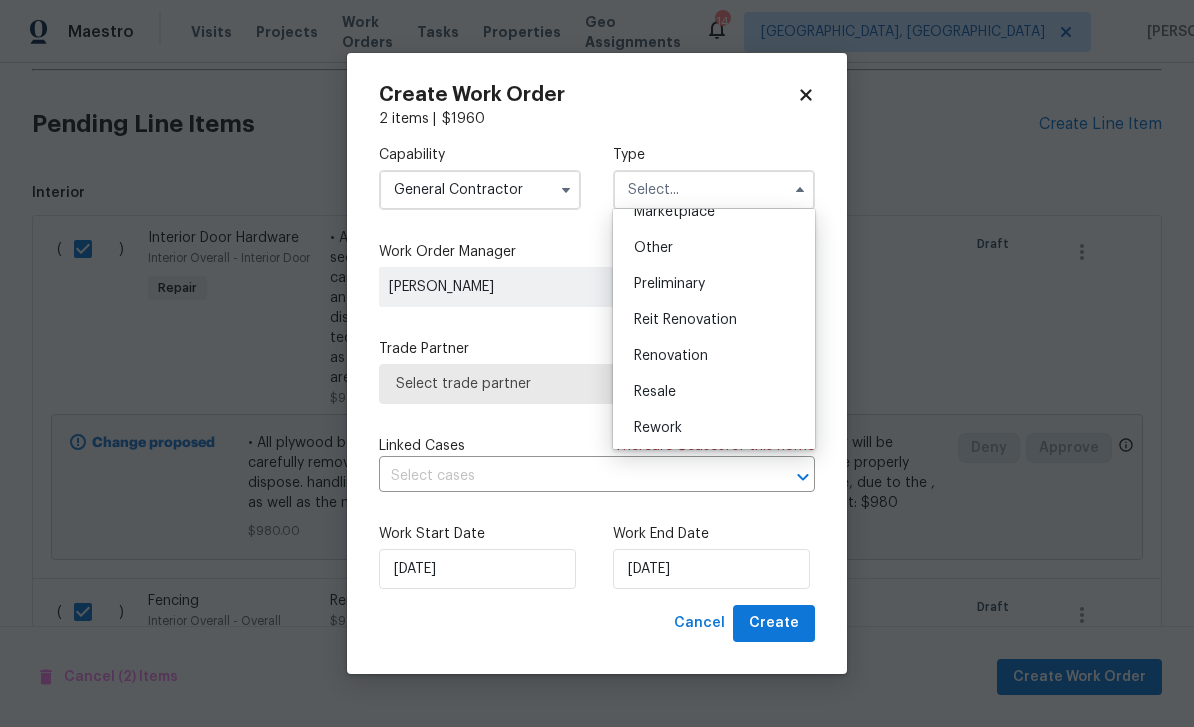 click on "Reit Renovation" at bounding box center (714, 320) 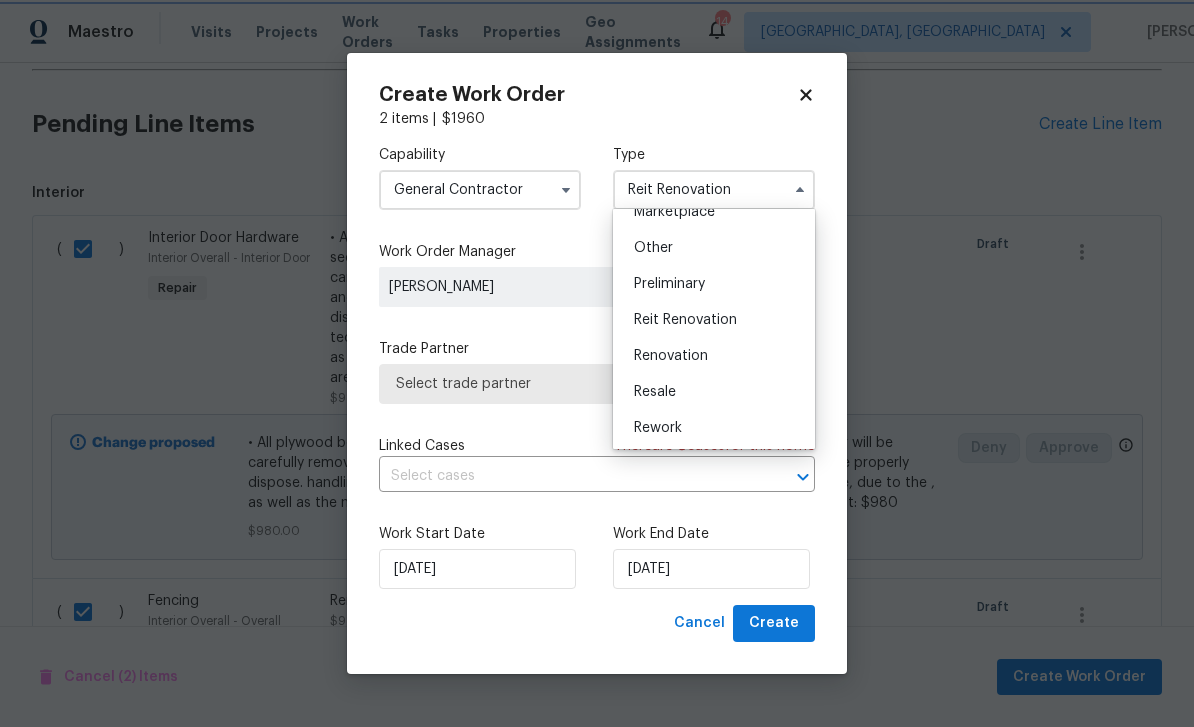 scroll, scrollTop: 0, scrollLeft: 0, axis: both 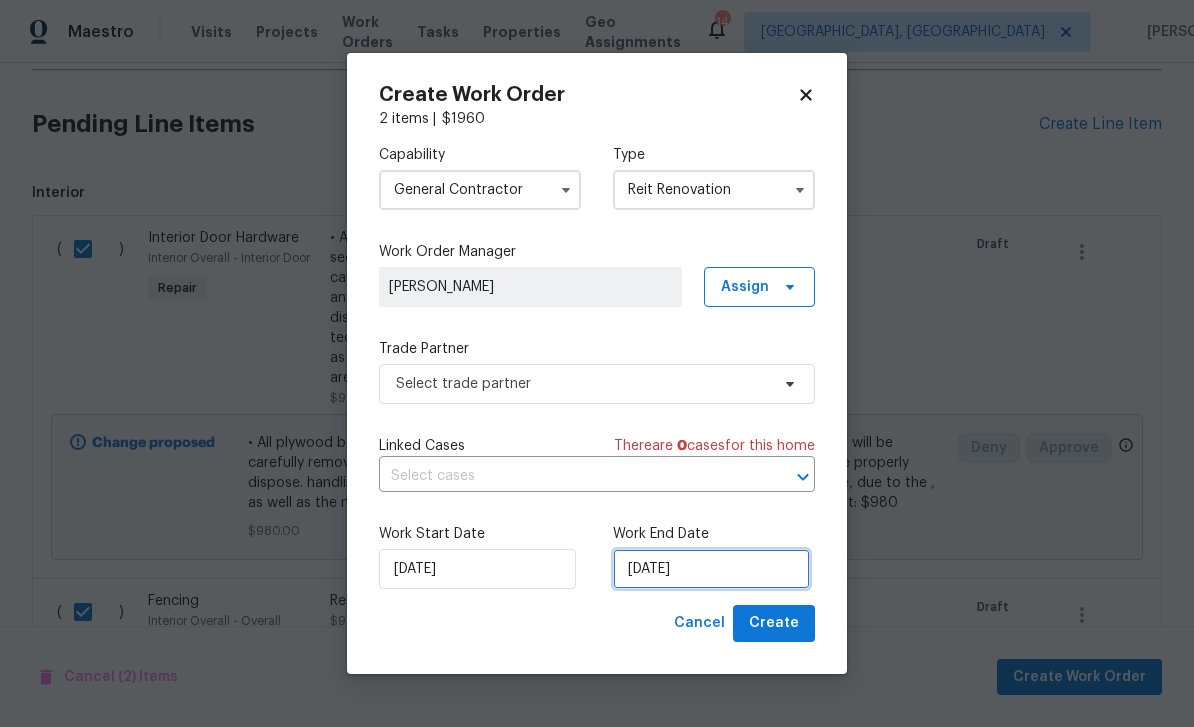 click on "[DATE]" at bounding box center [711, 569] 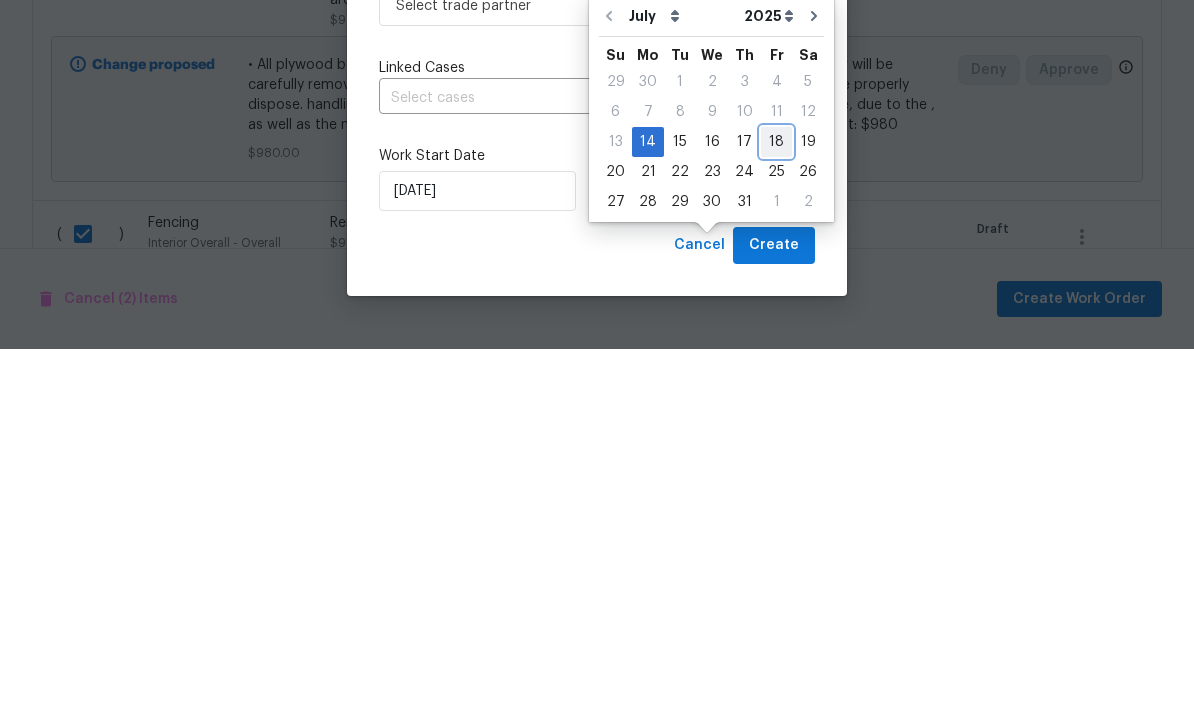click on "18" at bounding box center (776, 520) 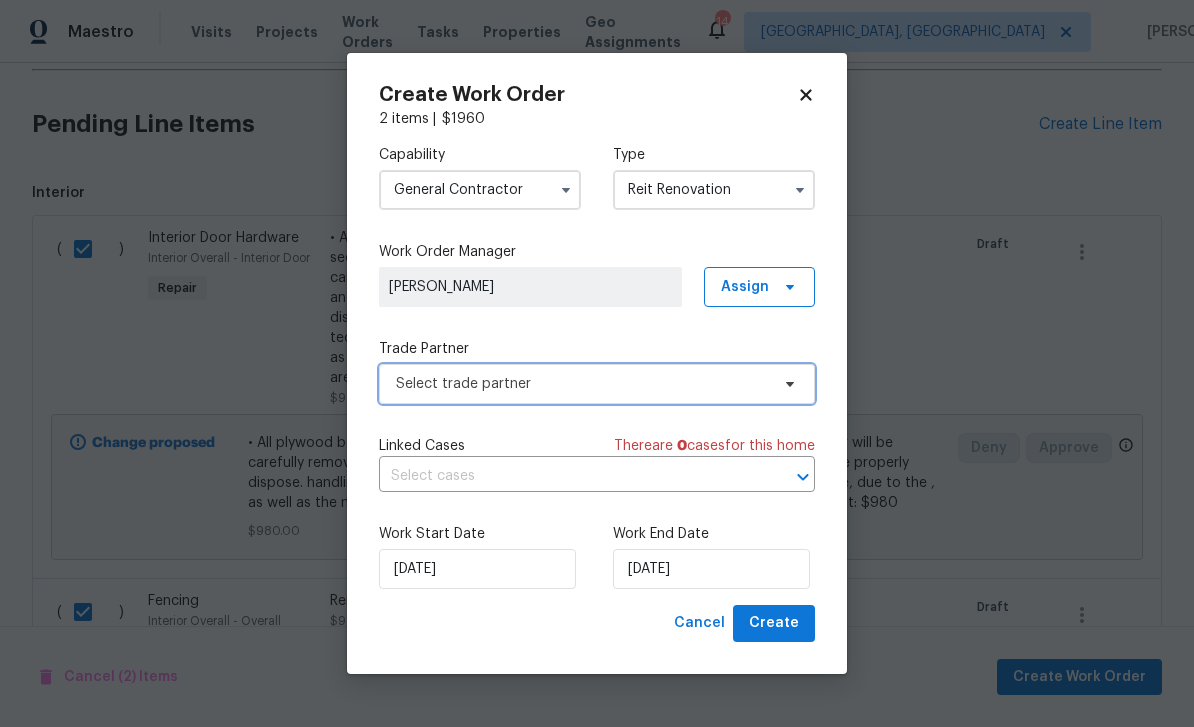 click on "Select trade partner" at bounding box center [582, 384] 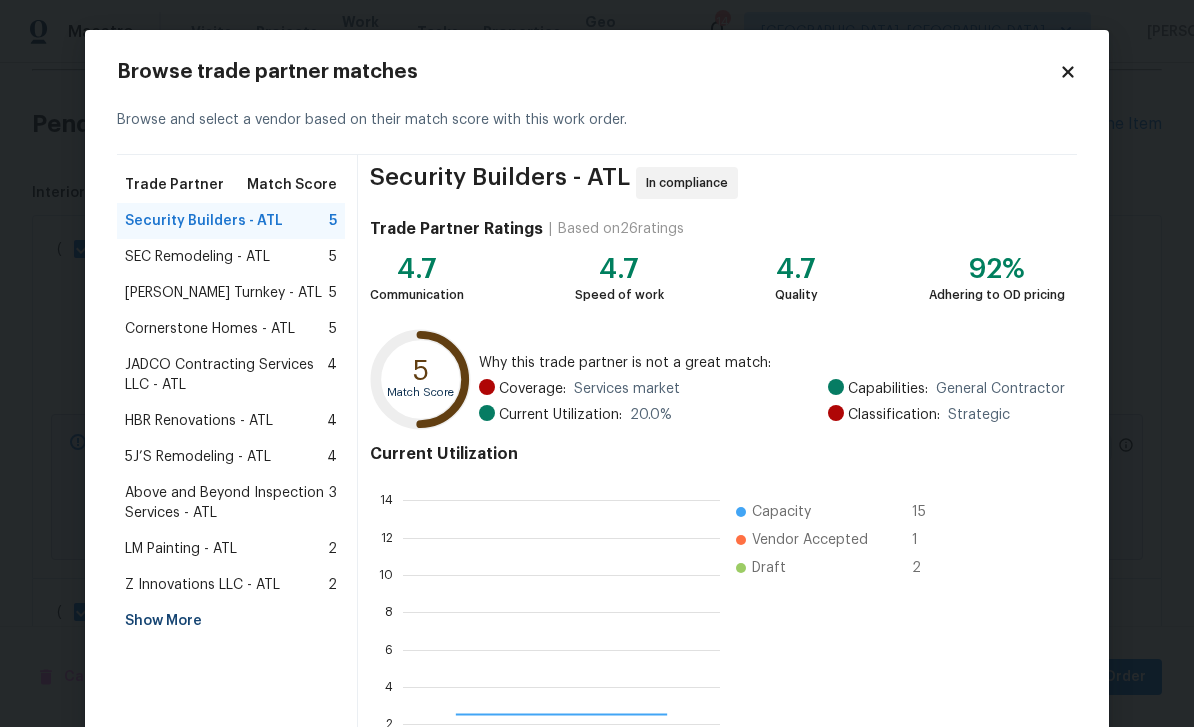 scroll, scrollTop: 2, scrollLeft: 2, axis: both 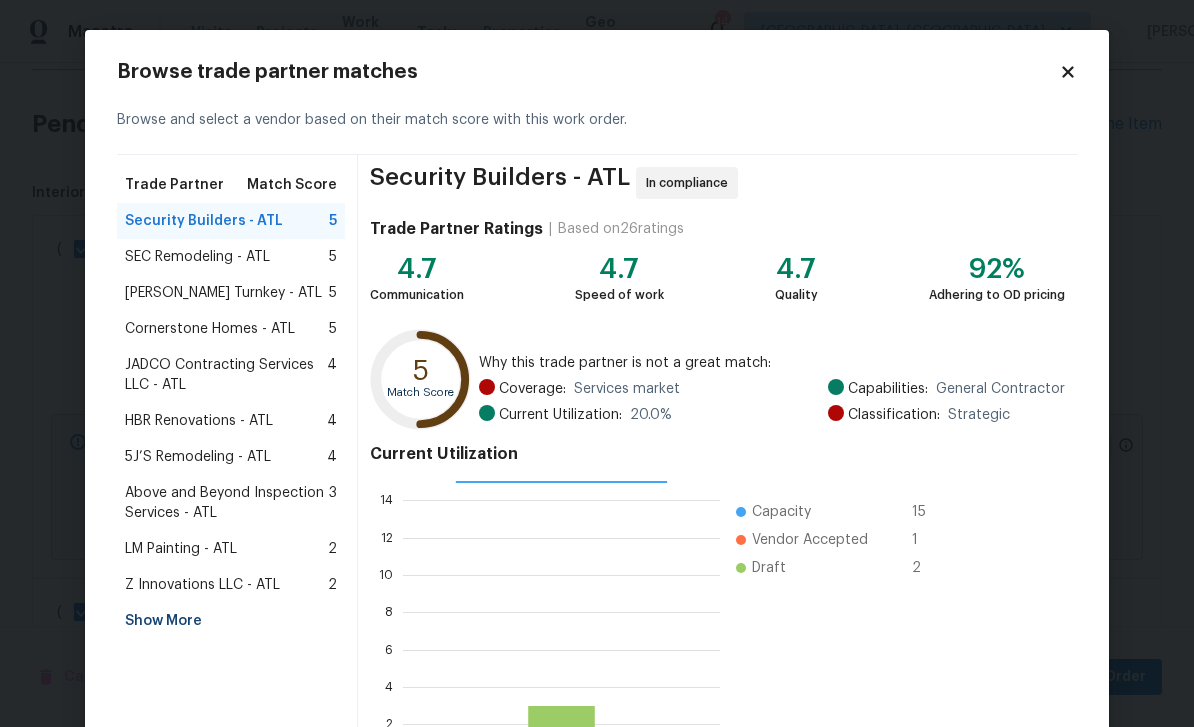 click on "LM Painting - ATL" at bounding box center (181, 549) 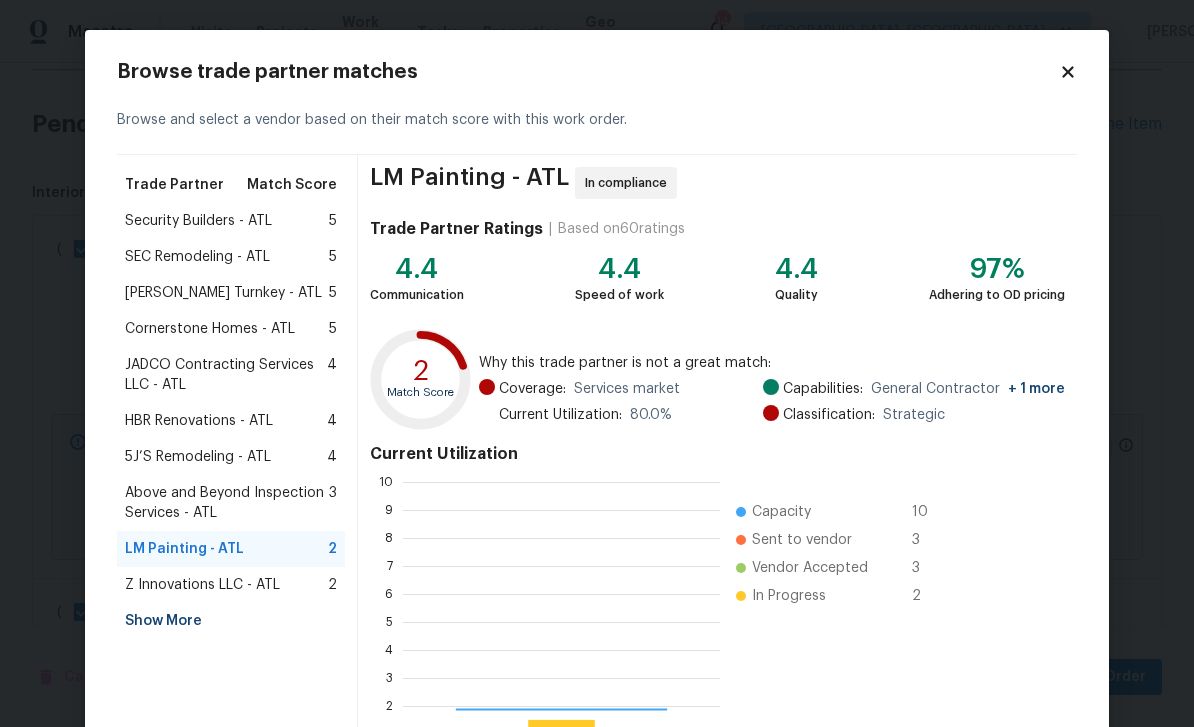 scroll, scrollTop: 2, scrollLeft: 2, axis: both 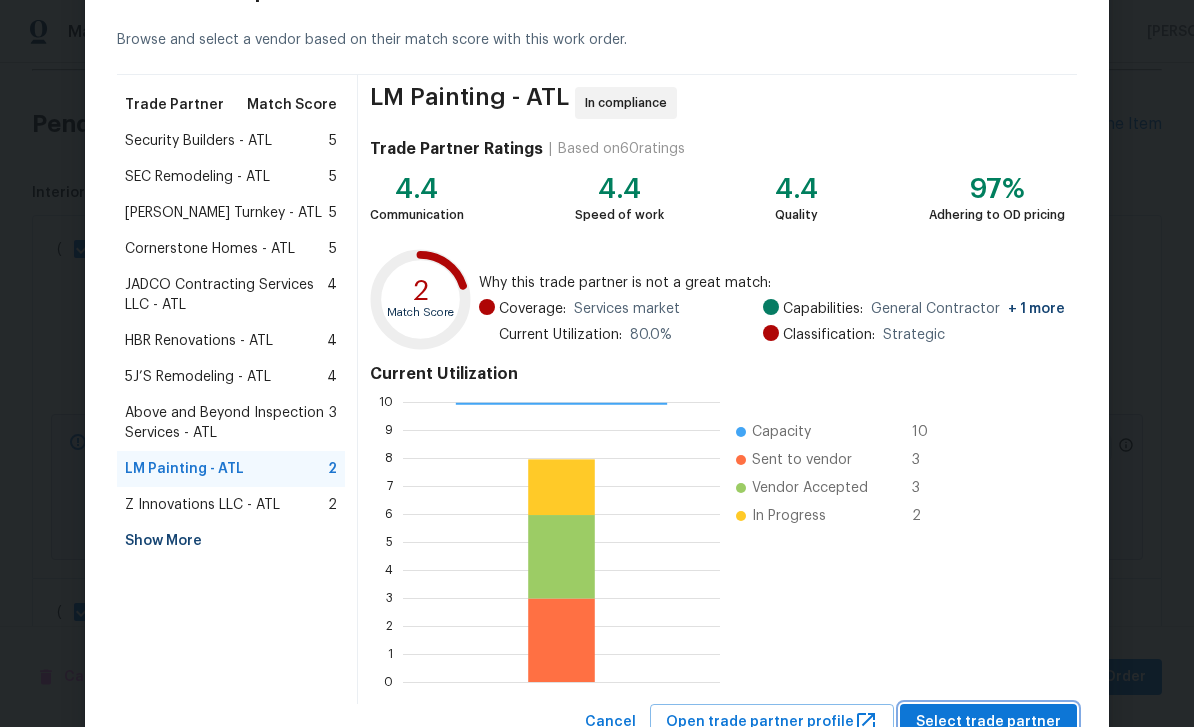 click on "Select trade partner" at bounding box center (988, 722) 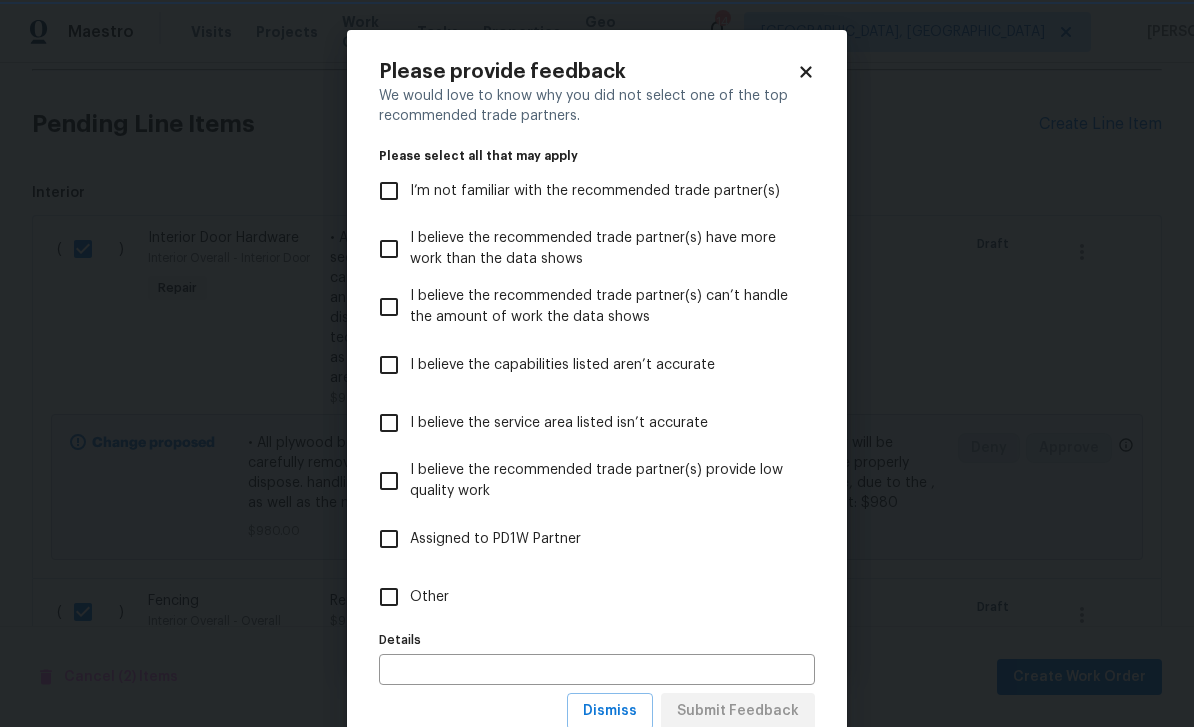 scroll, scrollTop: 0, scrollLeft: 0, axis: both 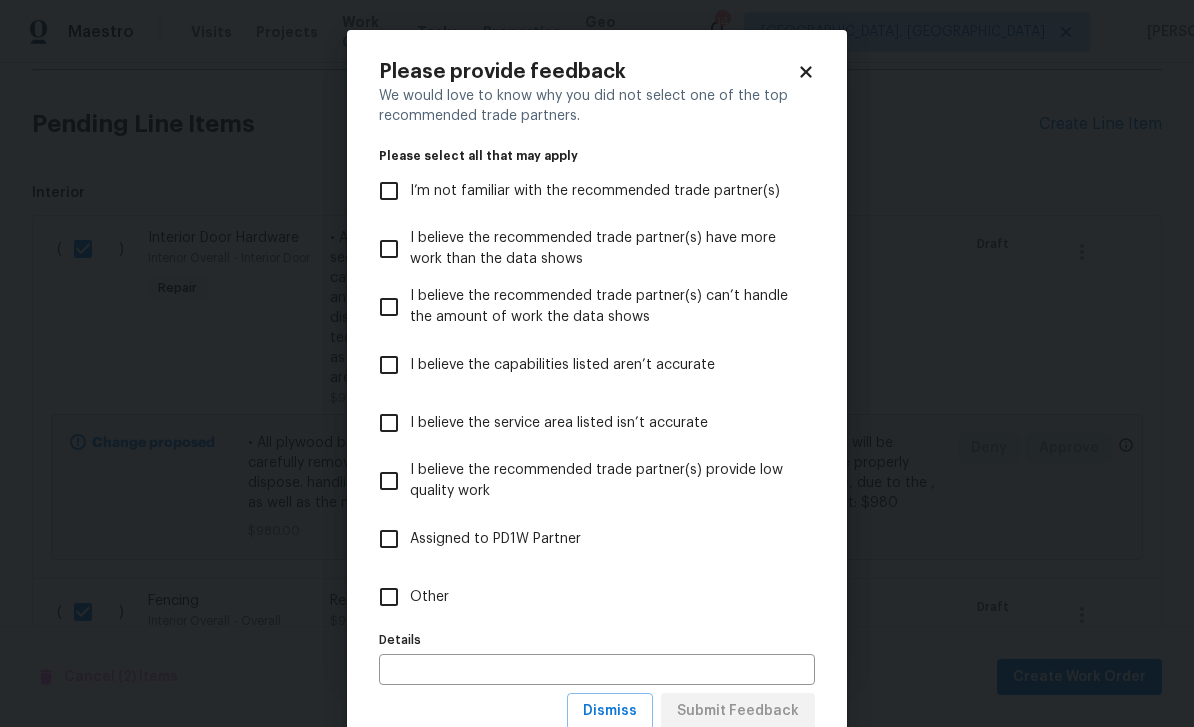 click on "I’m not familiar with the recommended trade partner(s)" at bounding box center (595, 191) 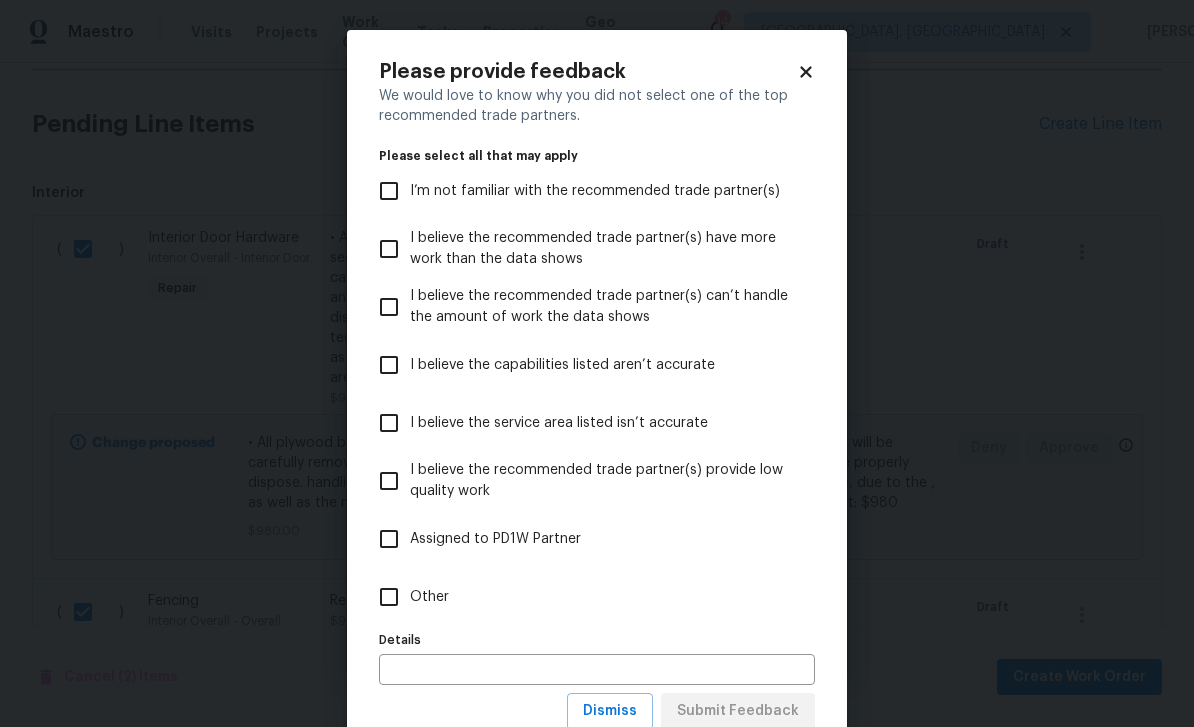click on "I’m not familiar with the recommended trade partner(s)" at bounding box center [389, 191] 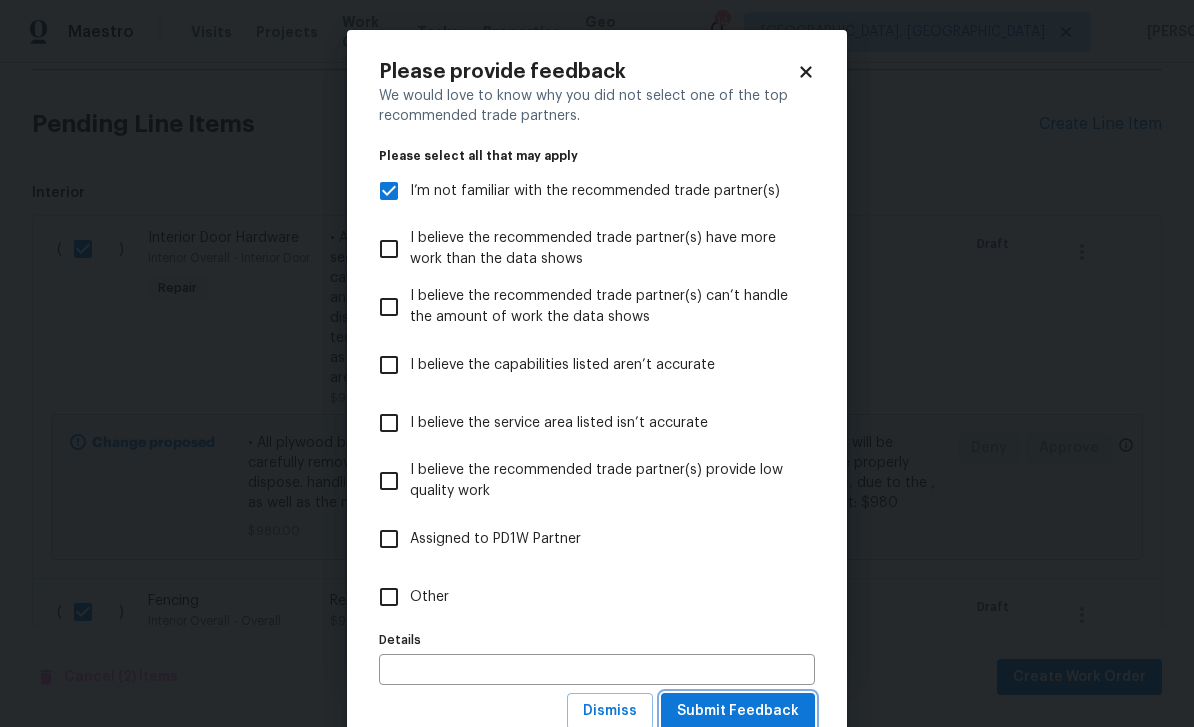 click on "Submit Feedback" at bounding box center [738, 711] 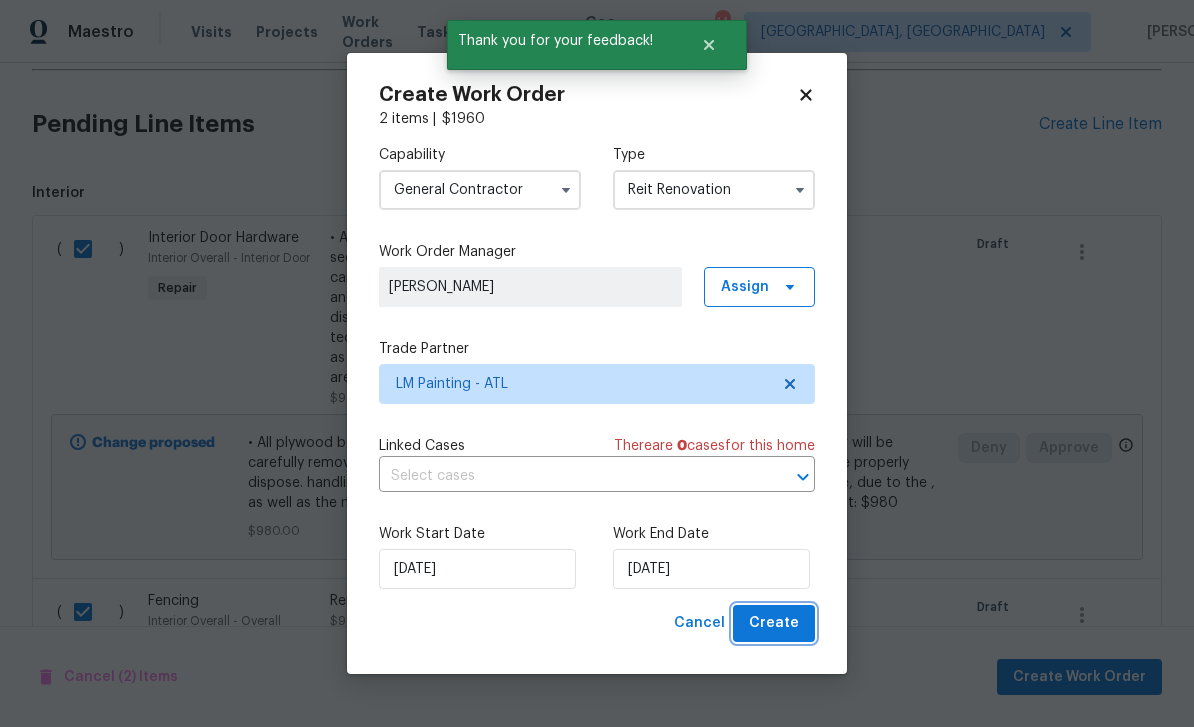click on "Create" at bounding box center [774, 623] 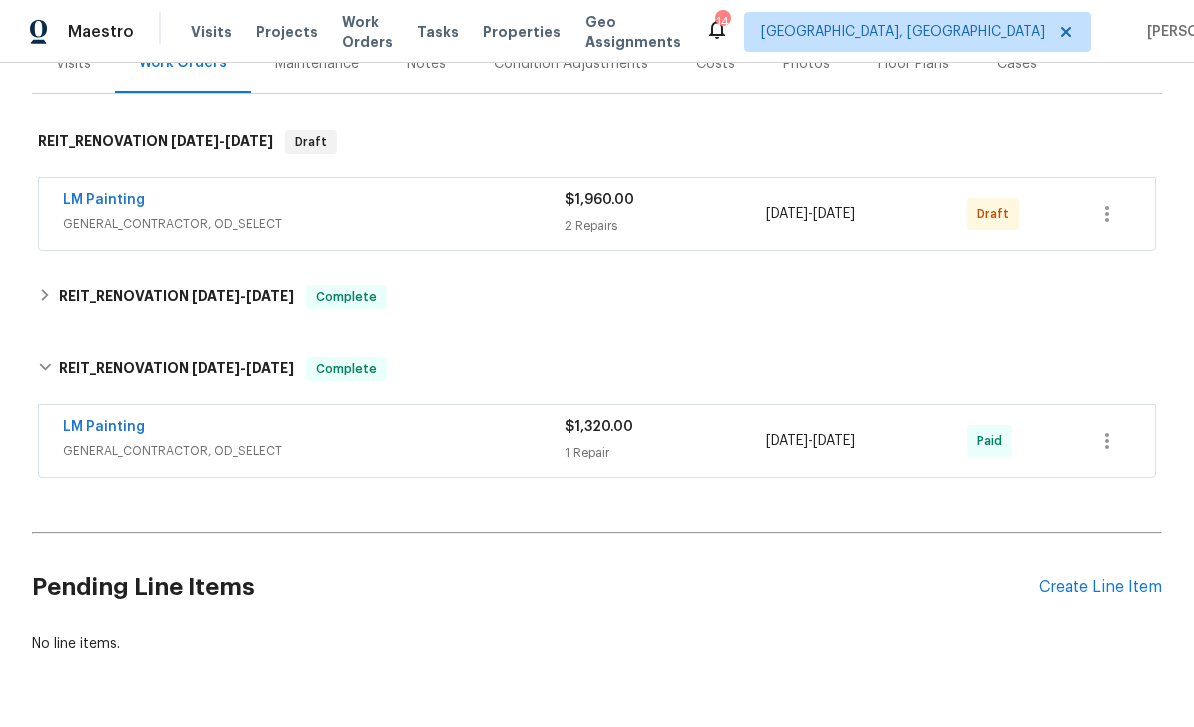 scroll, scrollTop: 267, scrollLeft: 0, axis: vertical 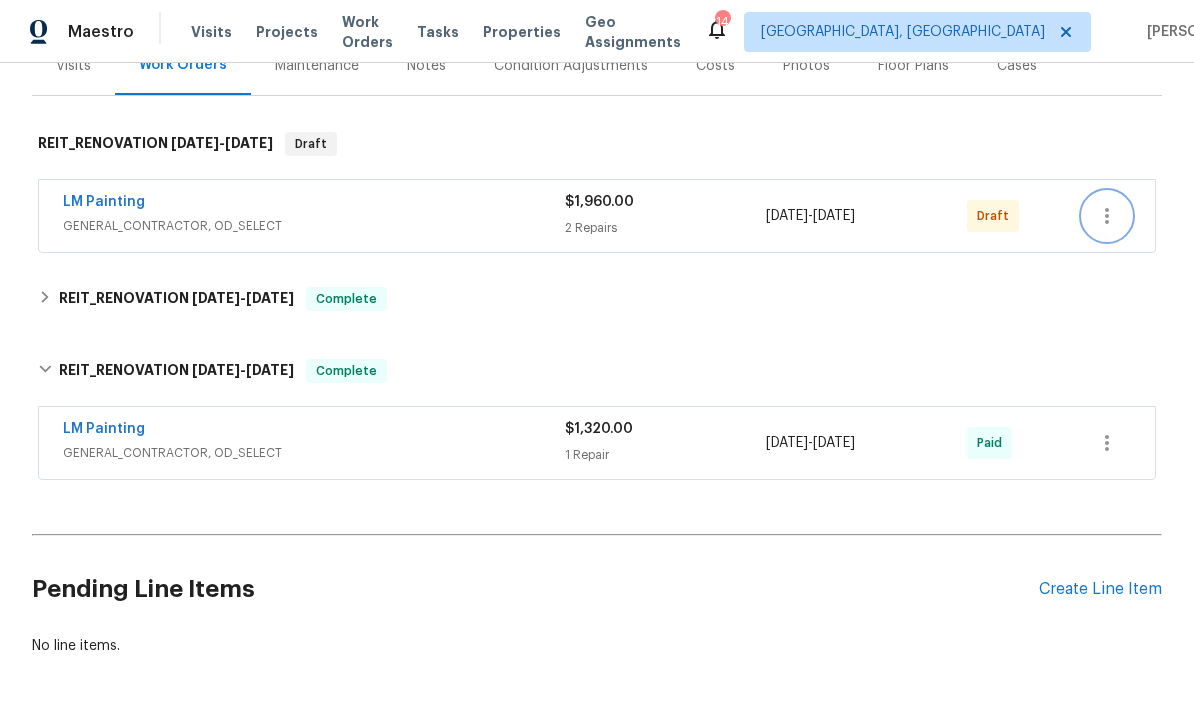 click 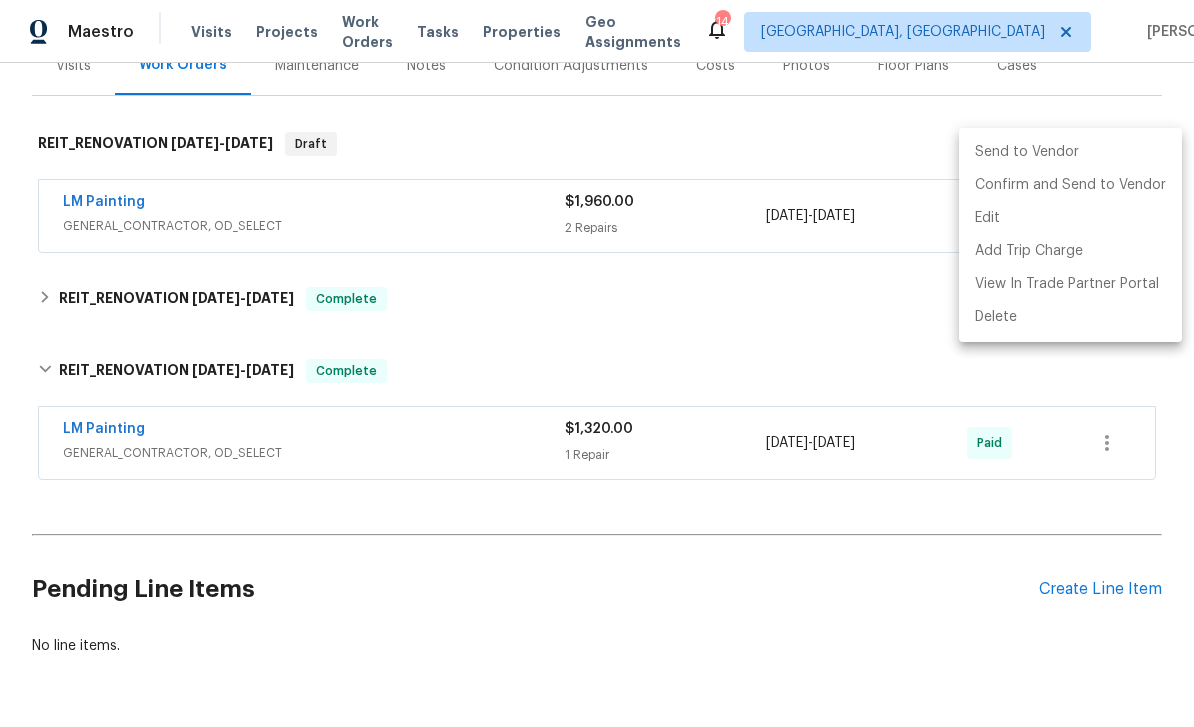 click on "Send to Vendor" at bounding box center (1070, 152) 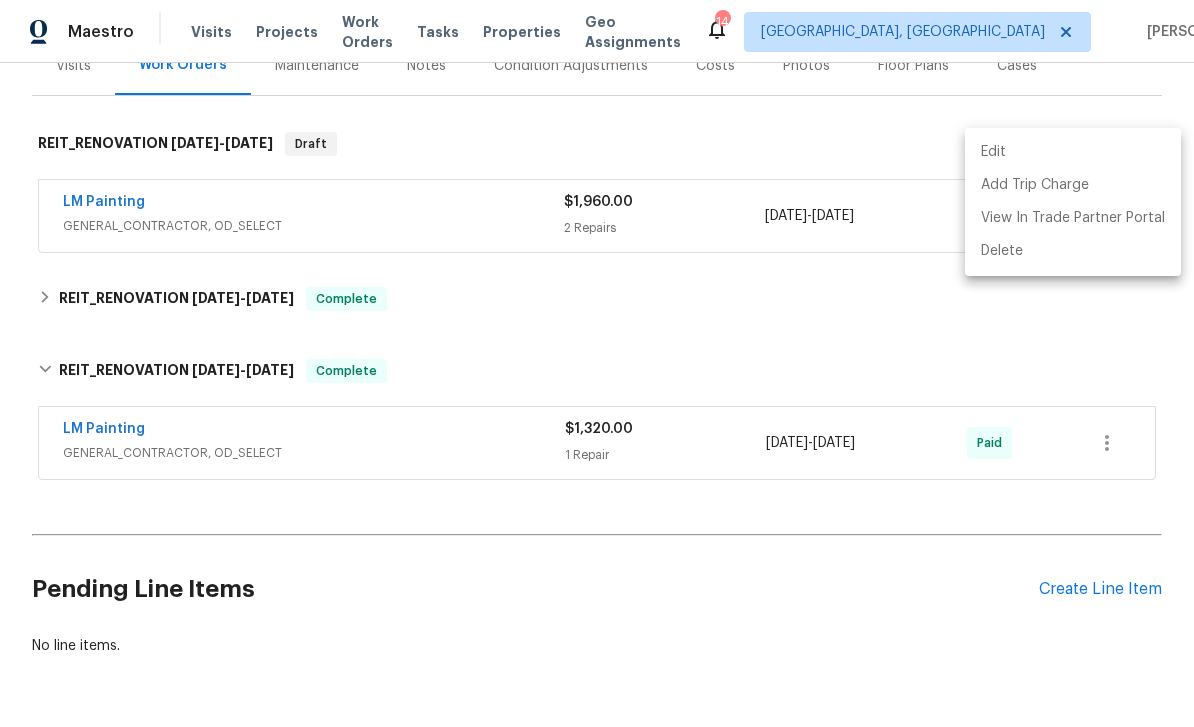 click at bounding box center [597, 363] 